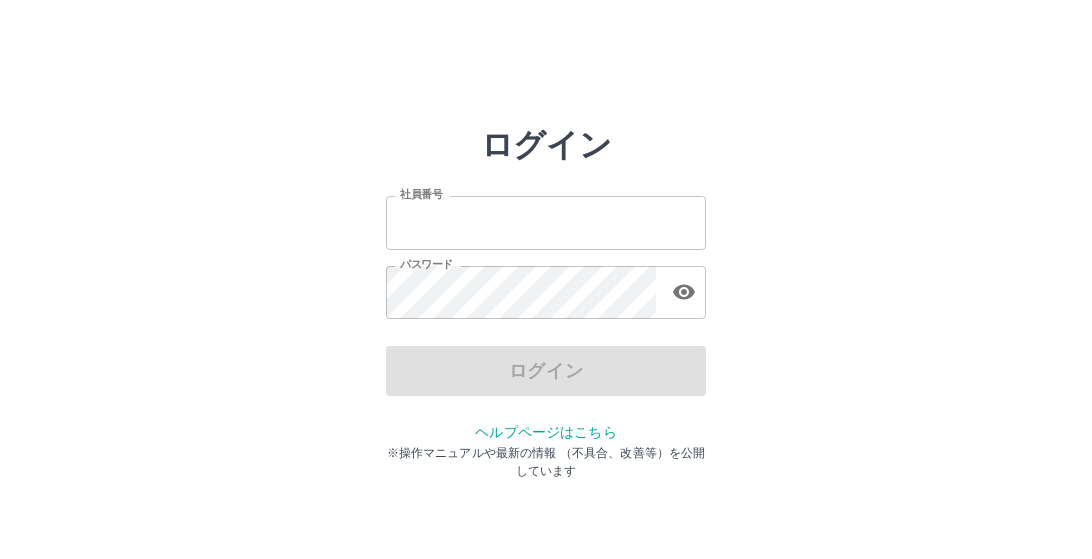 scroll, scrollTop: 0, scrollLeft: 0, axis: both 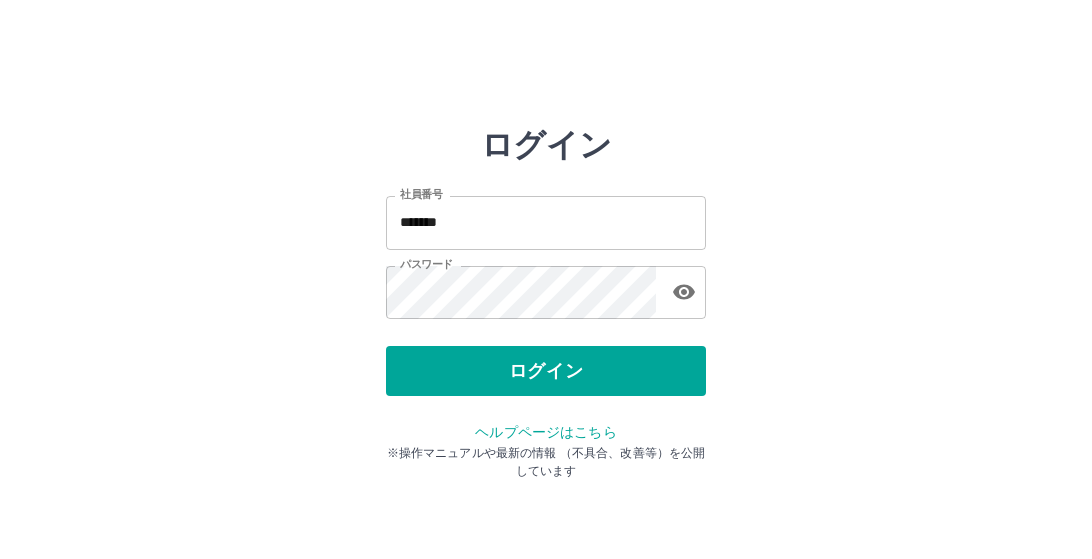 click on "ログイン" at bounding box center [546, 371] 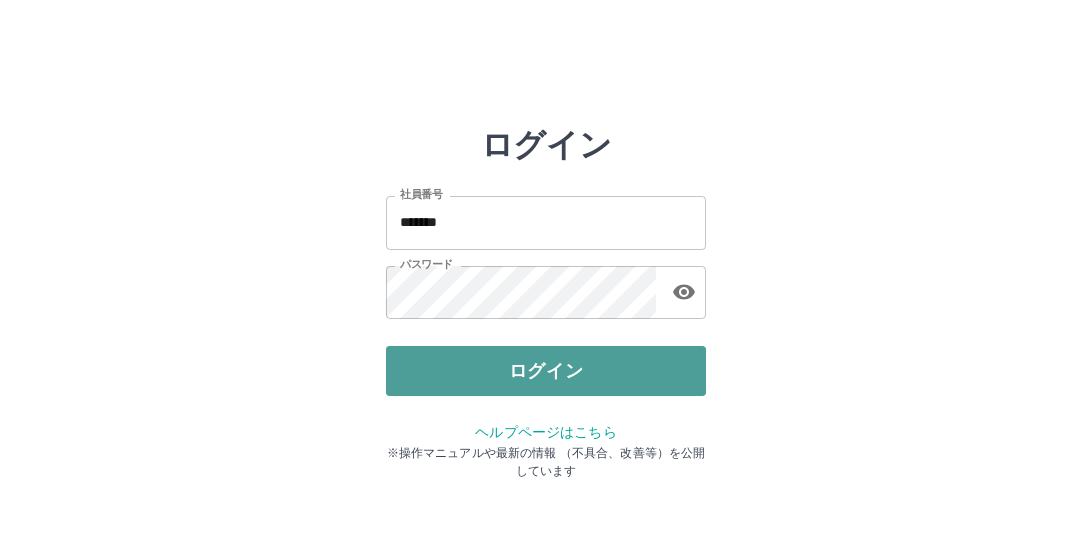 click on "ログイン" at bounding box center (546, 371) 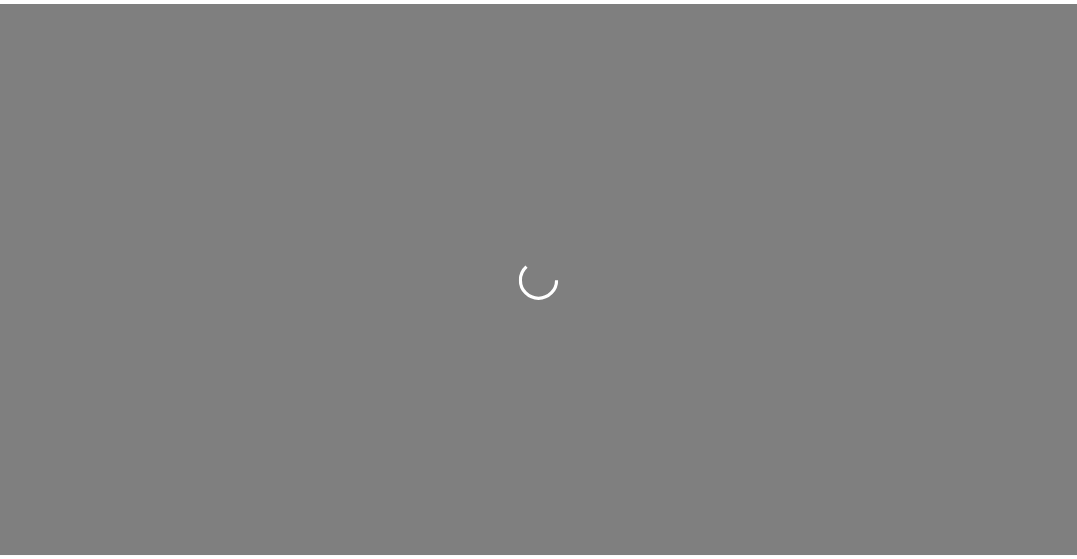 scroll, scrollTop: 0, scrollLeft: 0, axis: both 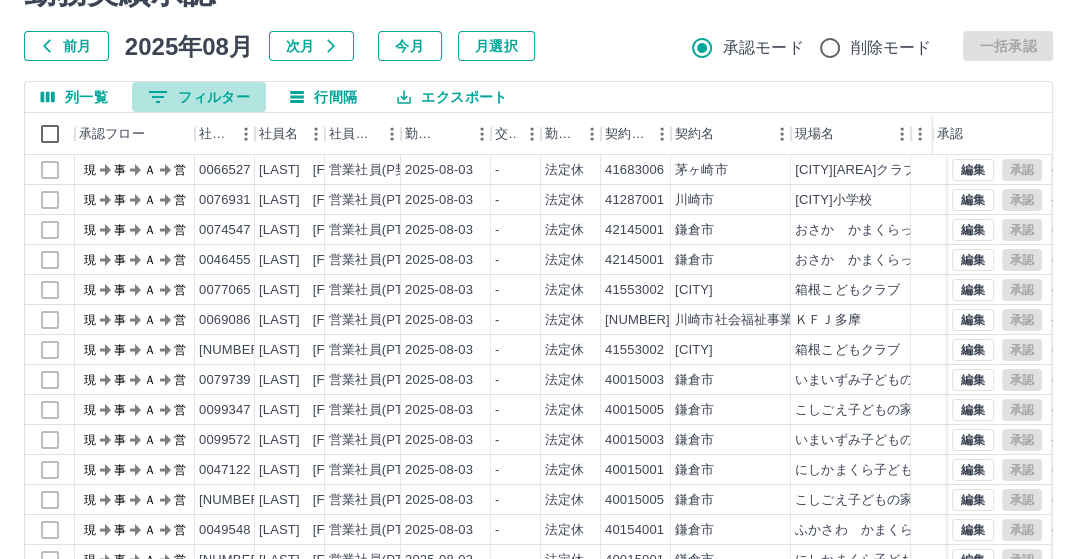 click on "0 フィルター" at bounding box center [199, 97] 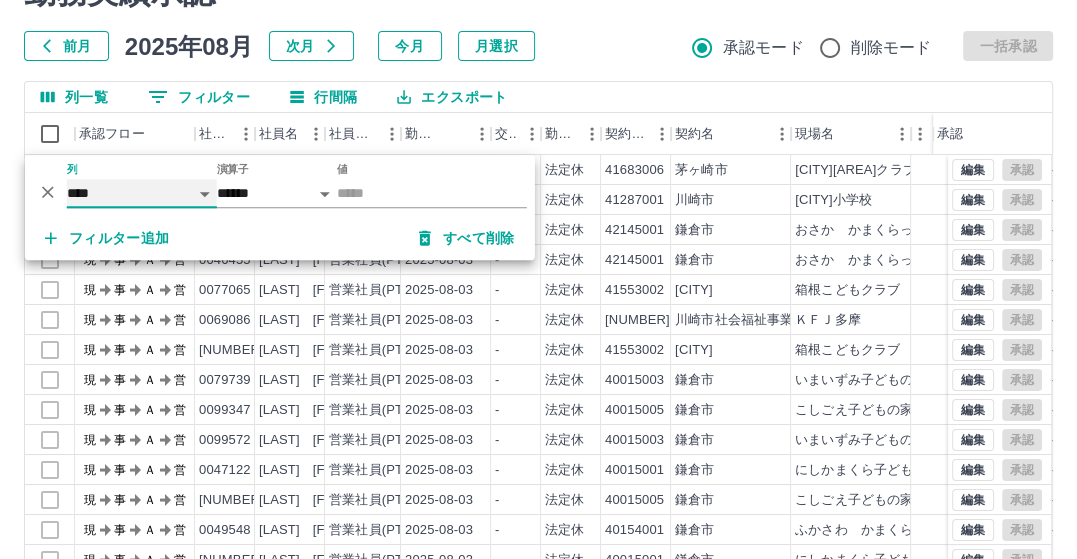 click on "**** *** **** *** *** **** ***** *** *** ** ** ** **** **** **** ** ** *** **** *****" at bounding box center (142, 193) 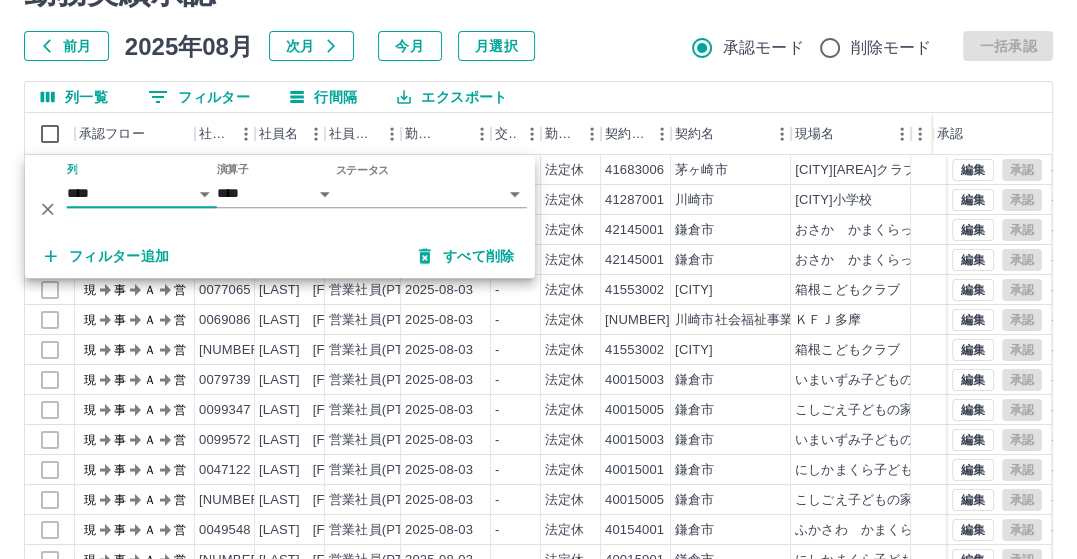 click on "SDH勤怠 [LAST]　[FIRST] 勤務実績承認 前月 2025年08月 次月 今月 月選択 承認モード 削除モード 一括承認 列一覧 0 フィルター 行間隔 エクスポート 承認フロー 社員番号 社員名 社員区分 勤務日 交通費 勤務区分 契約コード 契約名 現場名 始業 終業 休憩 所定開始 所定終業 所定休憩 承認 現 事 Ａ 営 0066527 [LAST]　[FIRST] 営業社員(P契約) 2025-08-03  -  法定休 41683006 [CITY] [CITY]クラブ - - - - - - 現 事 Ａ 営 0076931 [LAST]　[FIRST] 営業社員(PT契約) 2025-08-03  -  法定休 41287001 [CITY] [CITY]小学校 - - - - - - 現 事 Ａ 営 0074547 [LAST]　[FIRST] 営業社員(PT契約) 2025-08-03  -  法定休 42145001 [CITY] おさか　かまくらっ子おさか - - - - - - 現 事 Ａ 営 0046455 [LAST]　[FIRST] 営業社員(PT契約) 2025-08-03  -  法定休 42145001 [CITY] おさか　かまくらっ子おさか - - - - - - 現 事 Ａ 営 0077065 [DATE]" at bounding box center (538, 322) 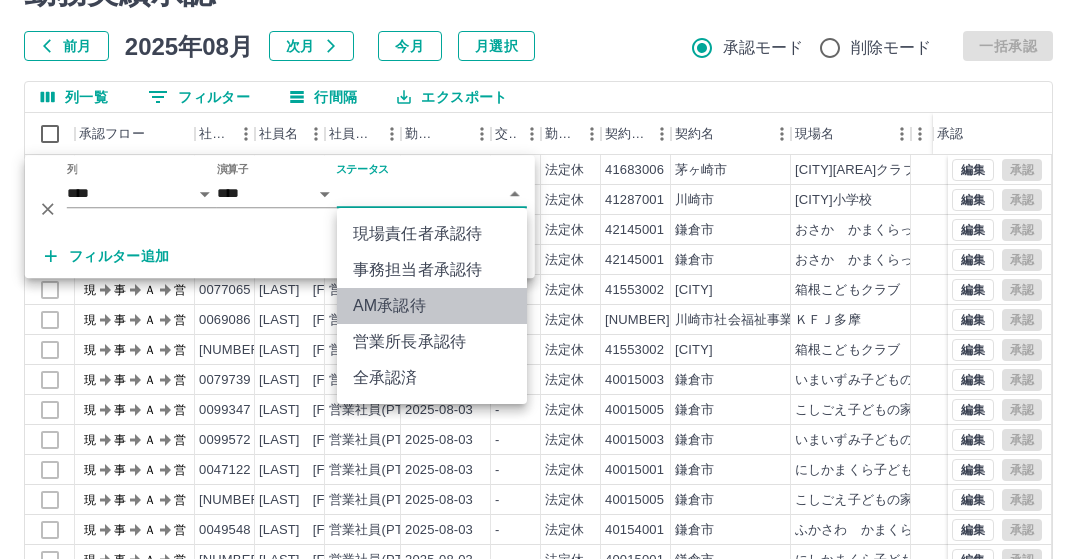 click on "AM承認待" at bounding box center [432, 306] 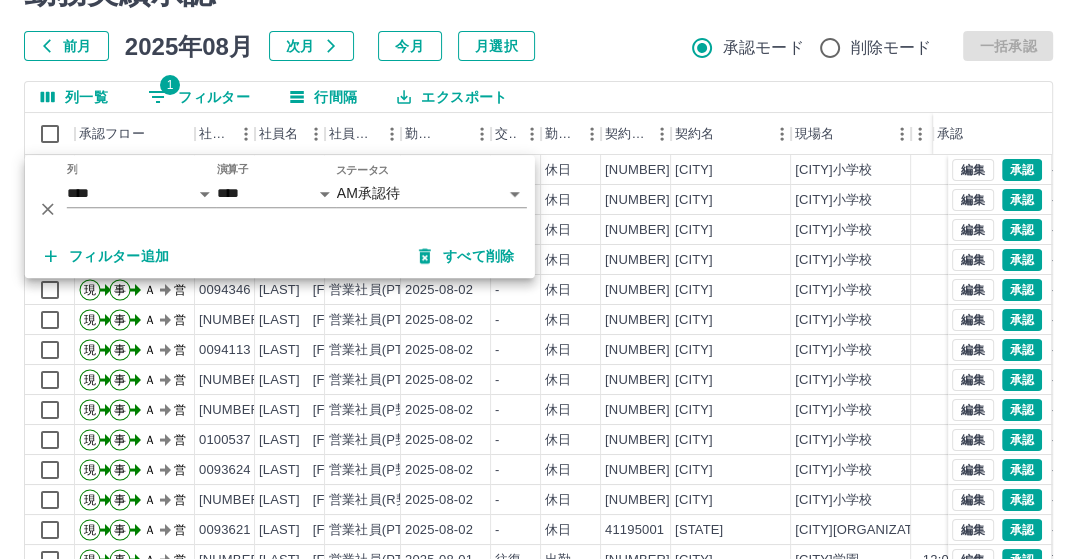 click on "前月 2025年08月 次月 今月 月選択 承認モード 削除モード 一括承認" at bounding box center [538, 46] 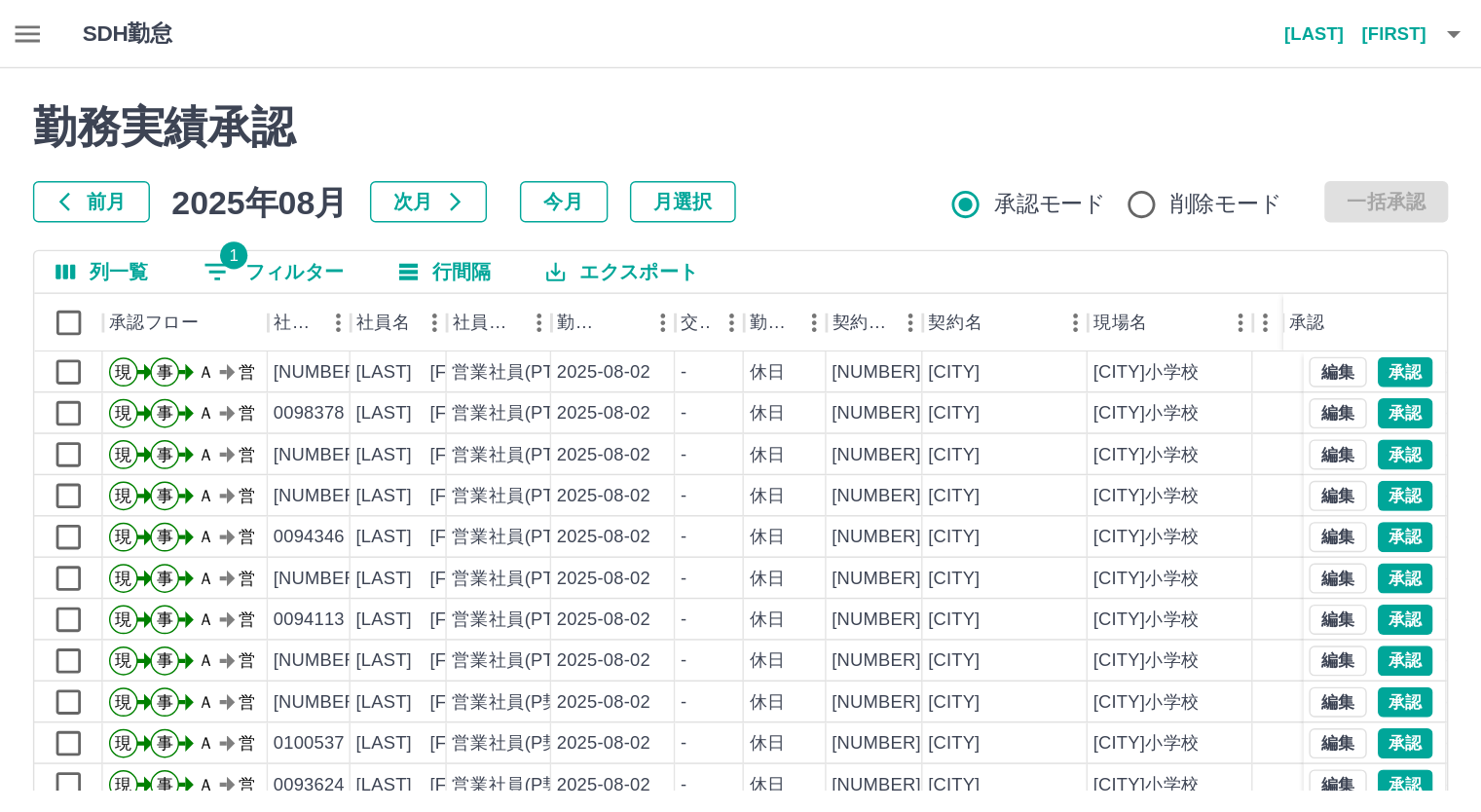 scroll, scrollTop: 0, scrollLeft: 0, axis: both 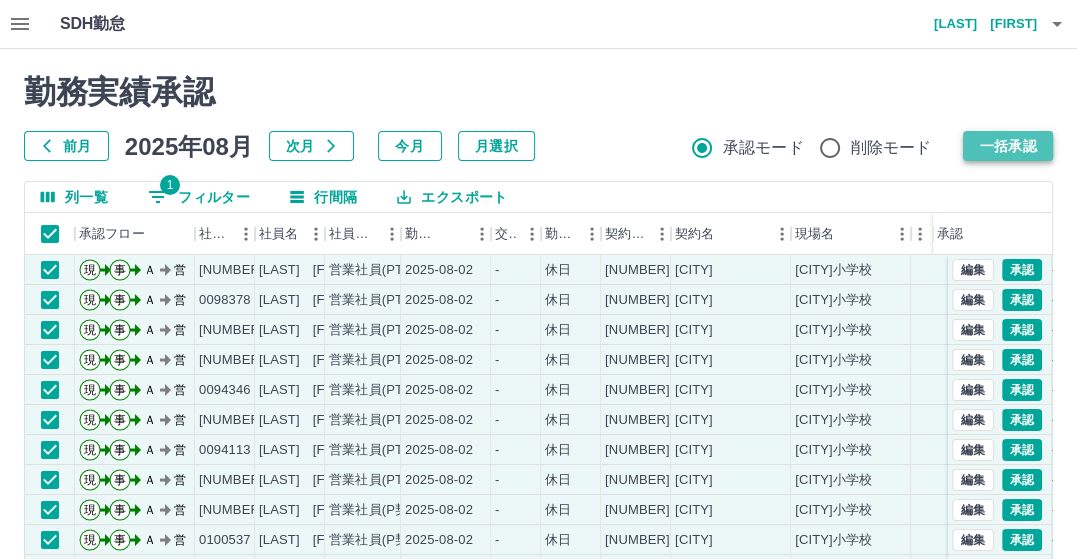 click on "一括承認" at bounding box center (1008, 146) 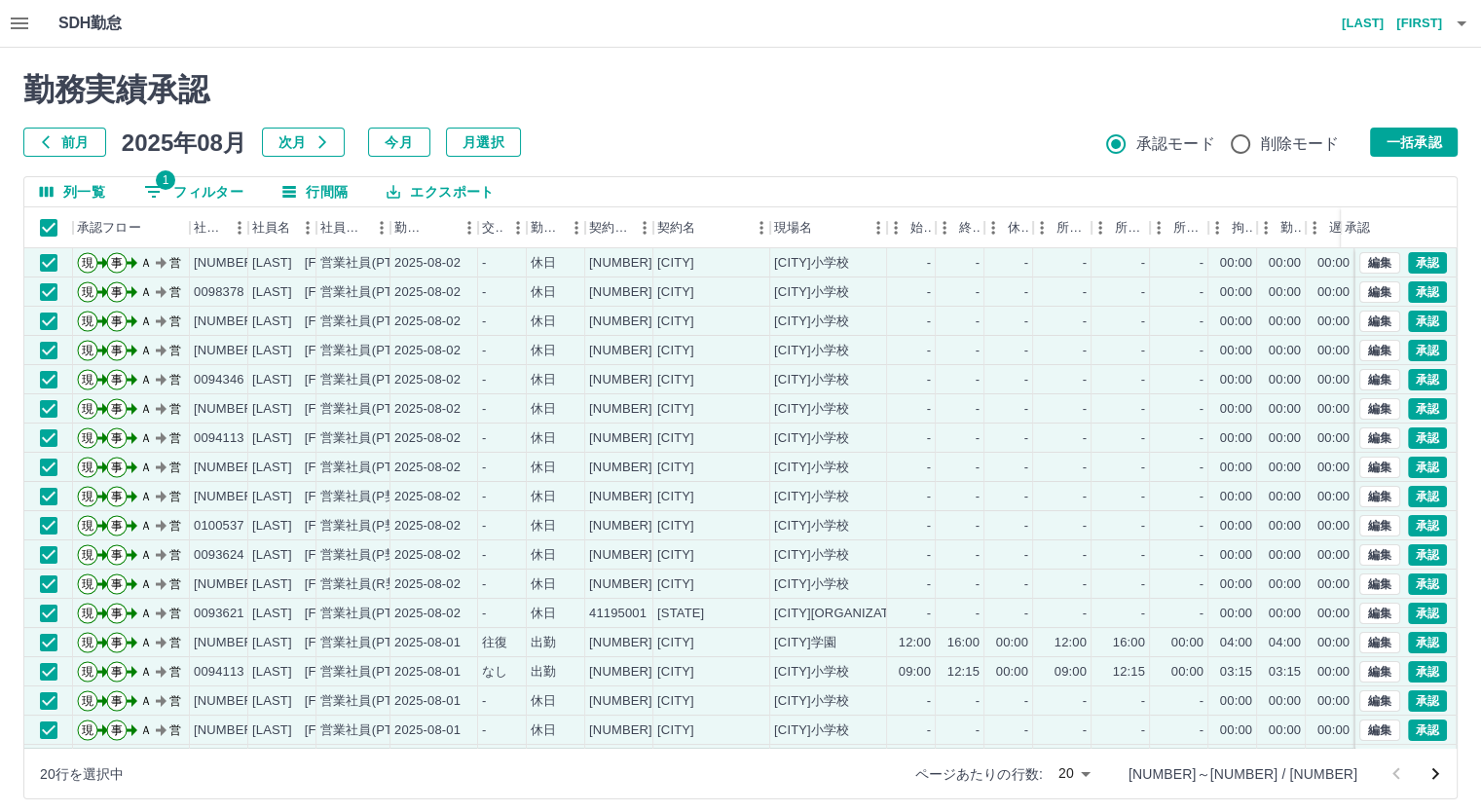 click on "SDH勤怠 [LAST]　[FIRST] 承認権限がありません 勤務実績承認 前月 2025年08月 次月 今月 月選択 承認モード 削除モード 一括承認 列一覧 1 フィルター 行間隔 エクスポート 承認フロー 社員番号 社員名 社員区分 勤務日 交通費 勤務区分 契約コード 契約名 現場名 始業 終業 休憩 所定開始 所定終業 所定休憩 拘束 勤務 遅刻等 コメント ステータス 承認 現 事 Ａ 営 0094847 [LAST]　[FIRST] 営業社員(PT契約) 2025-08-02  -  休日 43348001 [CITY] [CITY]小学校 - - - - - - 00:00 00:00 00:00 AM承認待 現 事 Ａ 営 0098378 [LAST]　[FIRST] 営業社員(PT契約) 2025-08-02  -  休日 43348001 [CITY] [CITY]小学校 - - - - - - 00:00 00:00 00:00 AM承認待 現 事 Ａ 営 0094846 [LAST]　[FIRST] 営業社員(PT契約) 2025-08-02  -  休日 43348001 [CITY] [CITY]小学校 - - - - - - 00:00 00:00 00:00 AM承認待 現 事 Ａ 営 -" at bounding box center (740, 411) 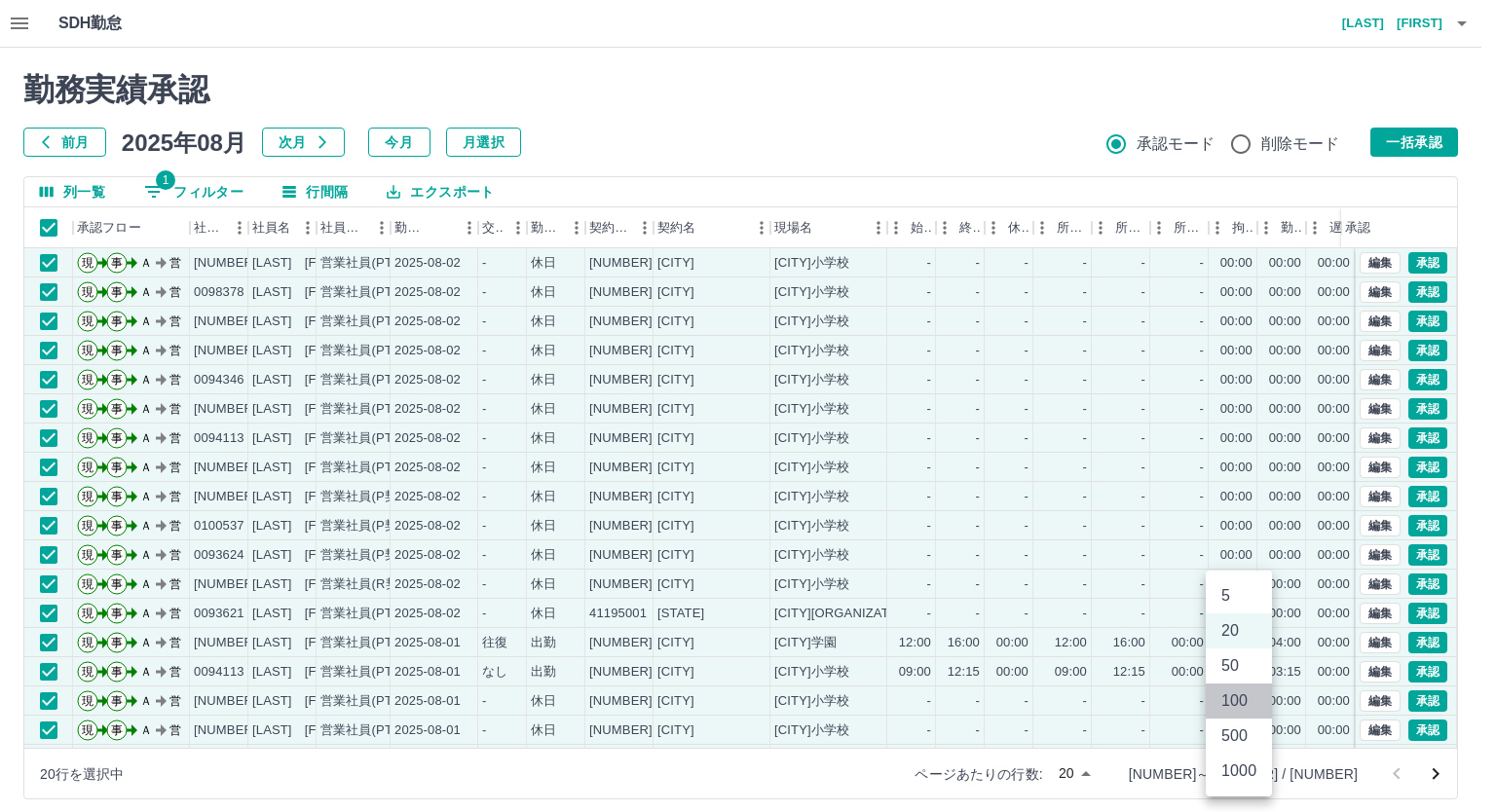 click on "100" at bounding box center [1239, 701] 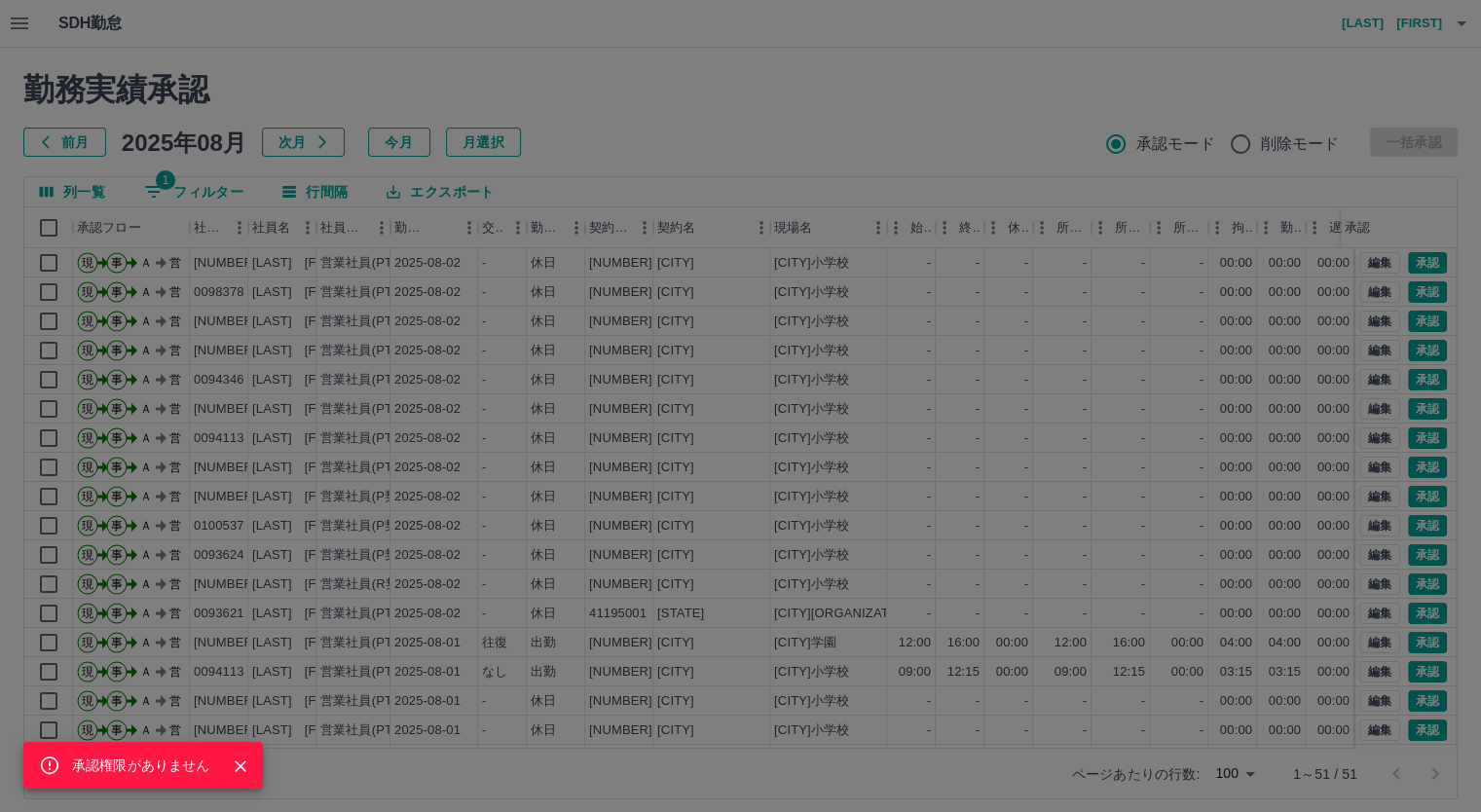 click 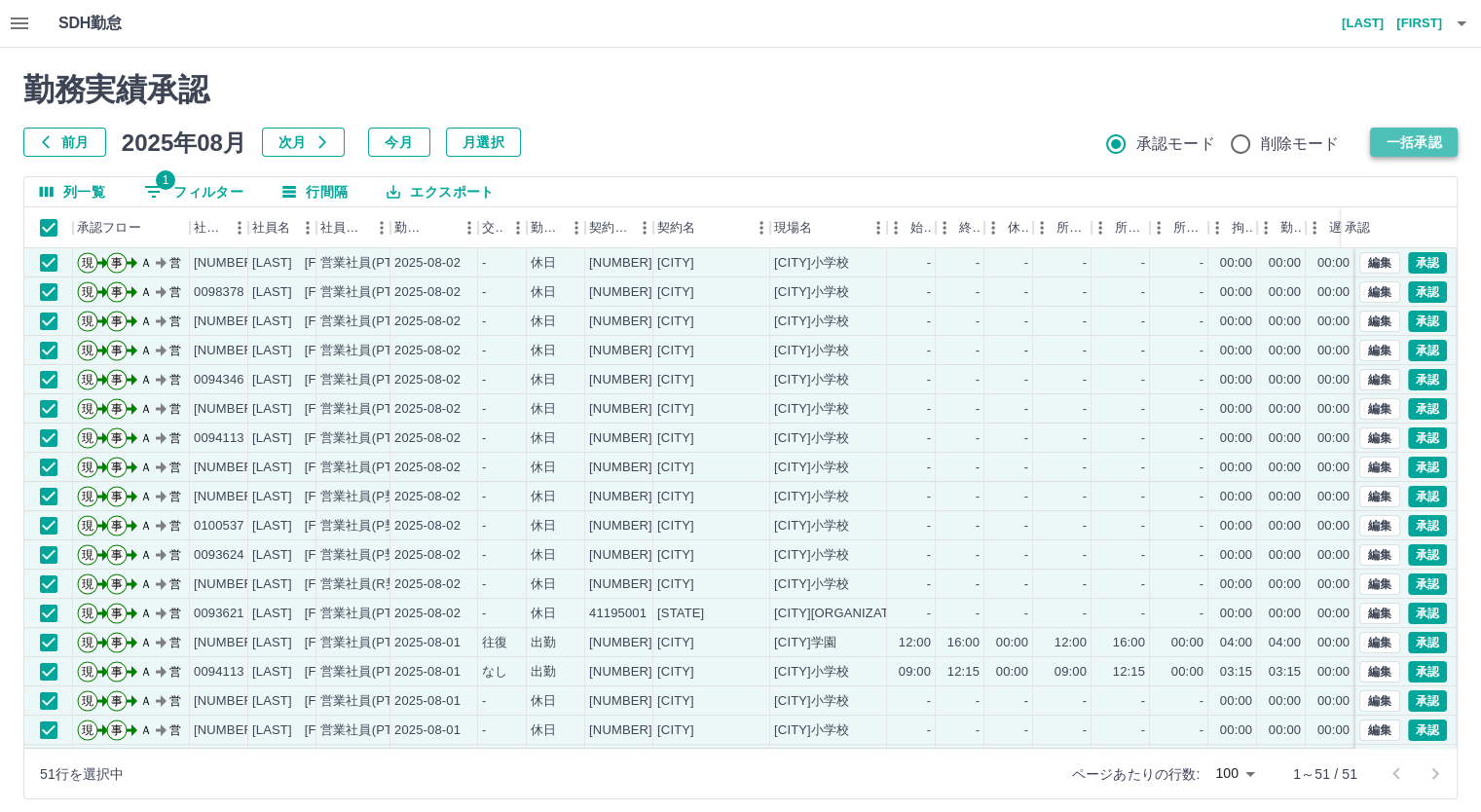 click on "一括承認" at bounding box center [1414, 142] 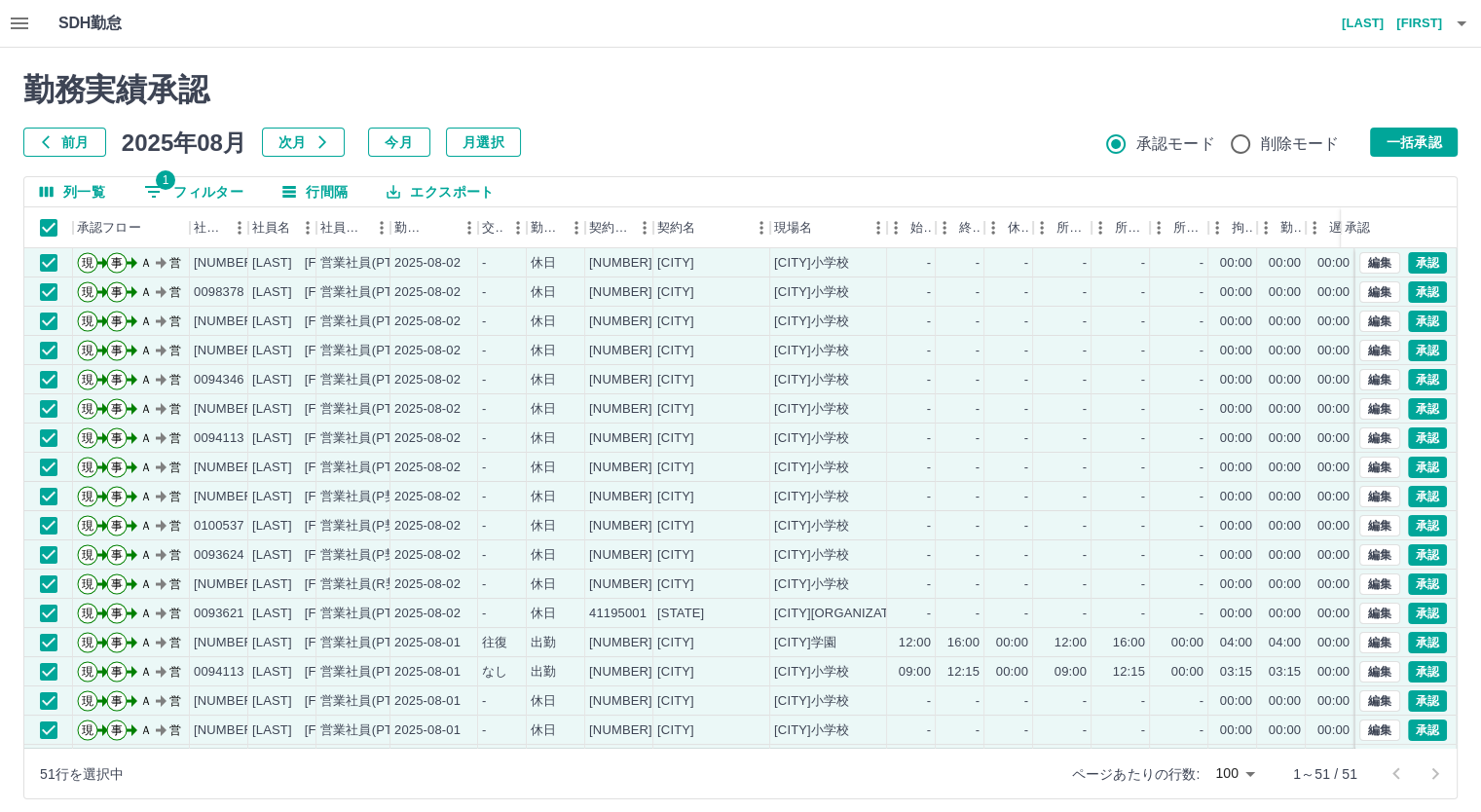 scroll, scrollTop: 12, scrollLeft: 0, axis: vertical 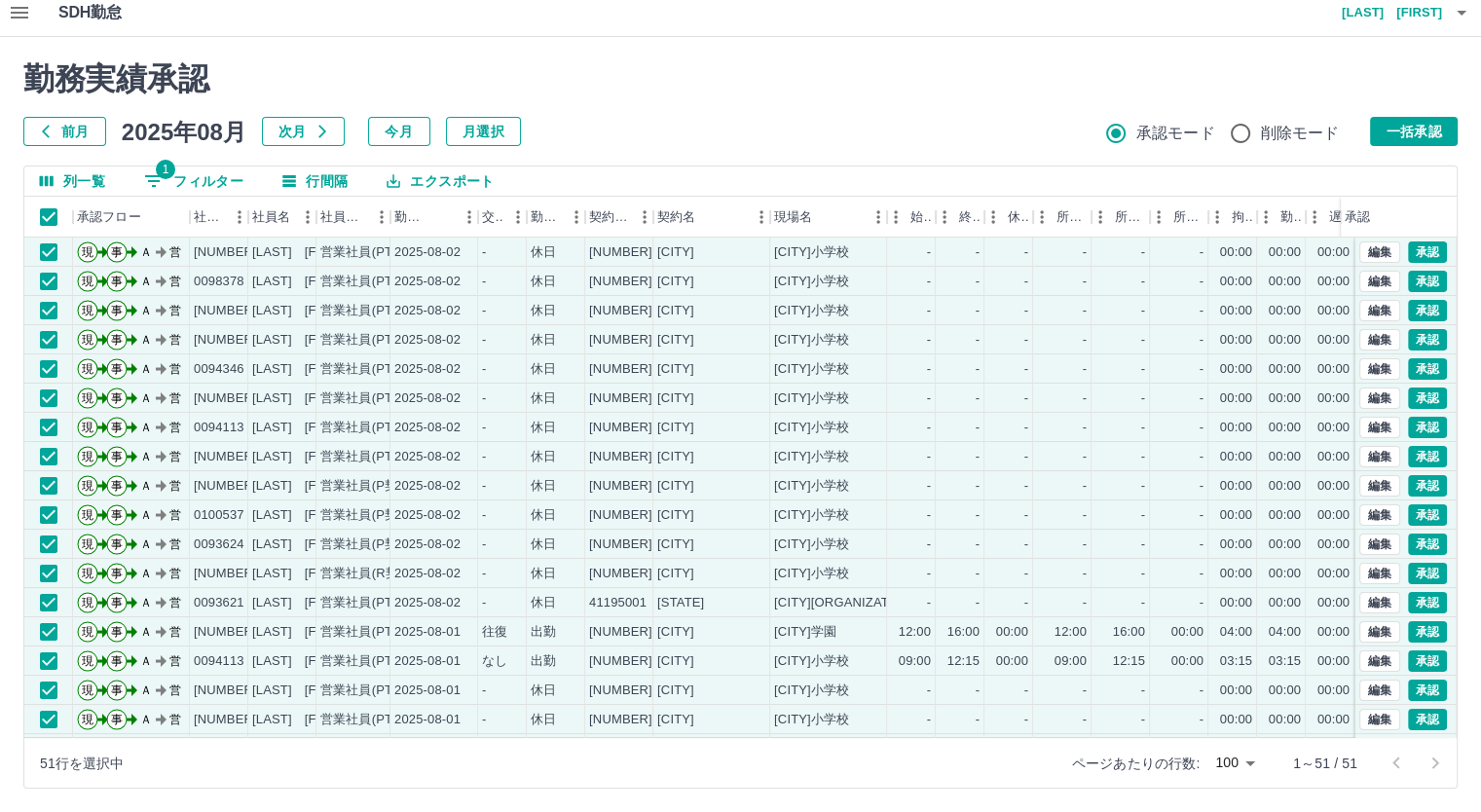 click on "SDH勤怠 [LAST]　[FIRST] 勤務実績承認 前月 2025年08月 次月 今月 月選択 承認モード 削除モード 一括承認 列一覧 0 フィルター 行間隔 エクスポート 承認フロー 社員番号 社員名 社員区分 勤務日 交通費 勤務区分 契約コード 契約名 現場名 始業 終業 休憩 所定開始 所定終業 所定休憩 承認 現 事 Ａ 営 0094847 [LAST]　[FIRST] 営業社員(PT契約) 2025-08-02  -  法定休 41683006 [CITY] [CITY]小学校 - - - - - - 現 事 Ａ 営 0098378 [LAST]　[FIRST] 営業社員(PT契約) 2025-08-02  -  法定休 41287001 [CITY] [CITY]小学校 - - - - - - 現 事 Ａ 営 0094846 [LAST]　[FIRST] 営業社員(PT契約) 2025-08-02  -  法定休 43348001 [CITY] [CITY]小学校 - - - - - - 現 事 Ａ 営 0094231 [LAST]　[FIRST]  -  - -" at bounding box center (740, 424) 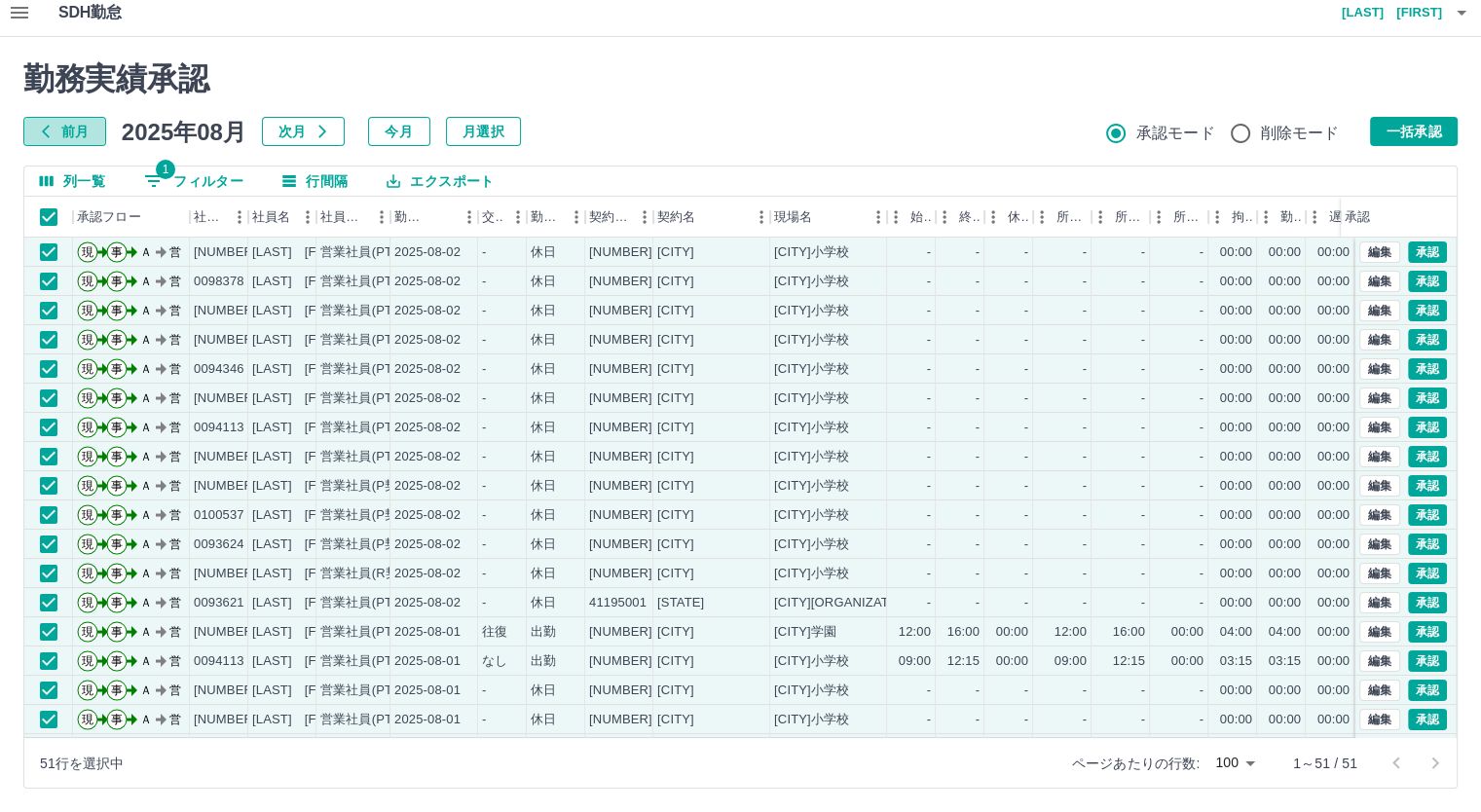 click on "前月" at bounding box center [64, 131] 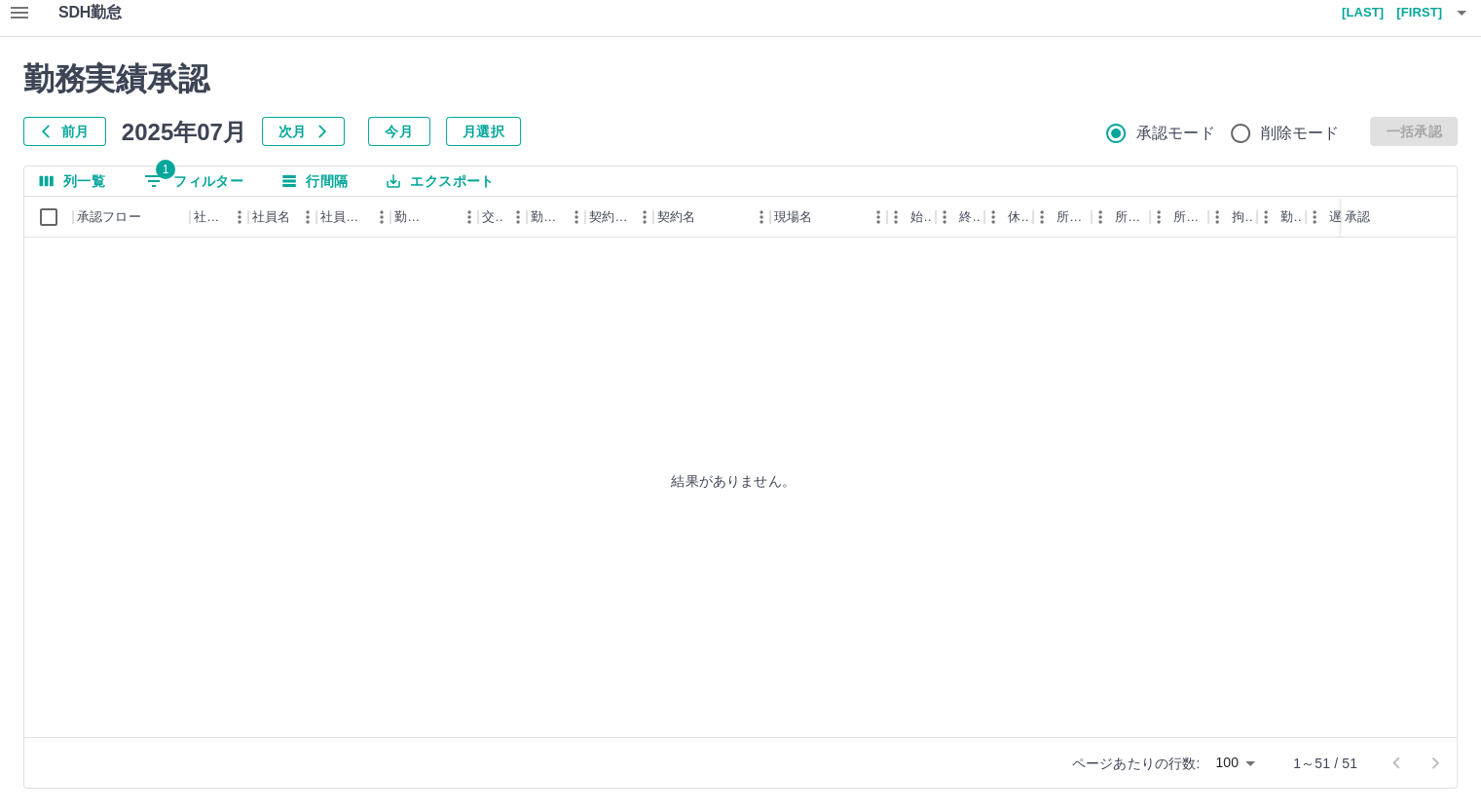 scroll, scrollTop: 0, scrollLeft: 0, axis: both 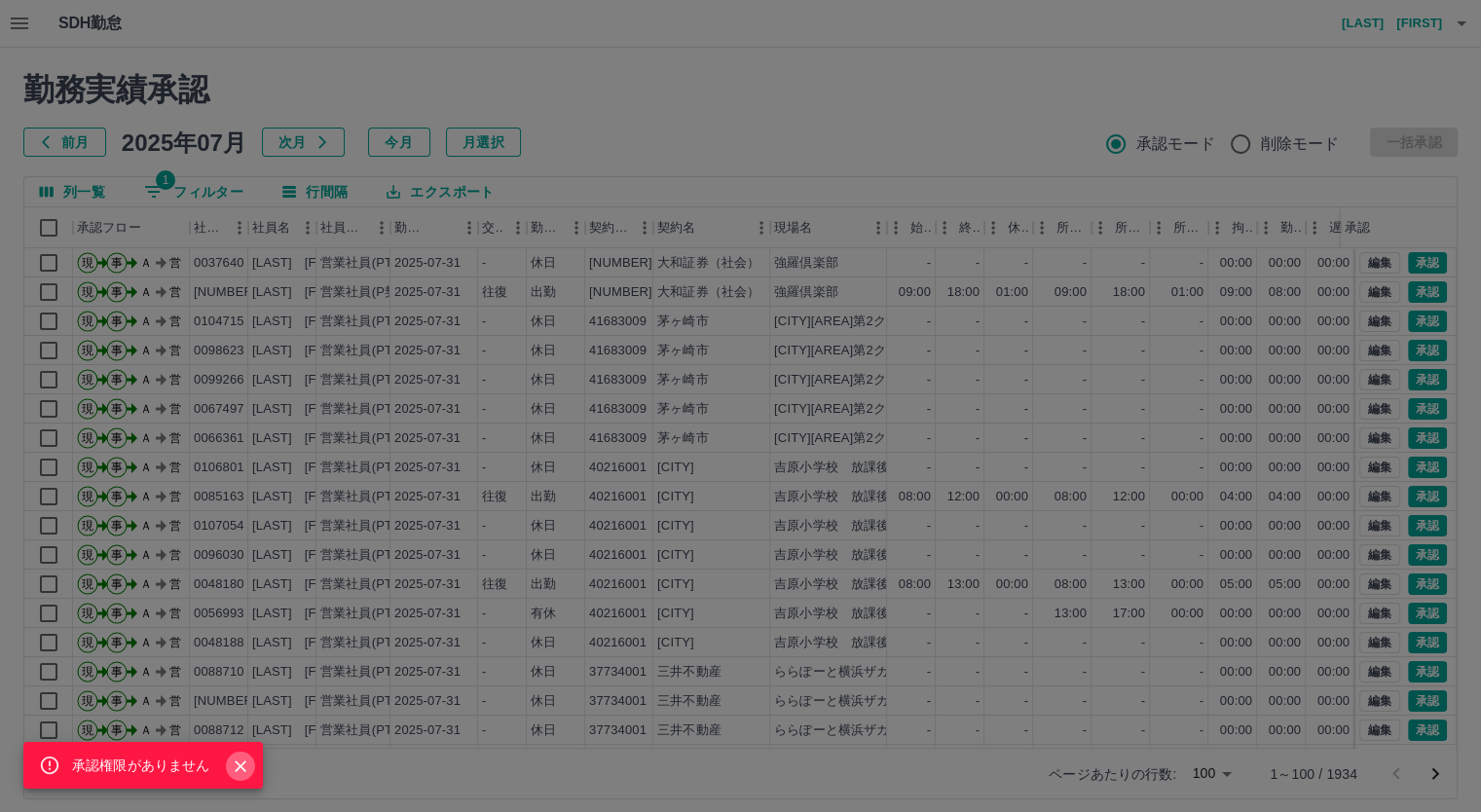 click 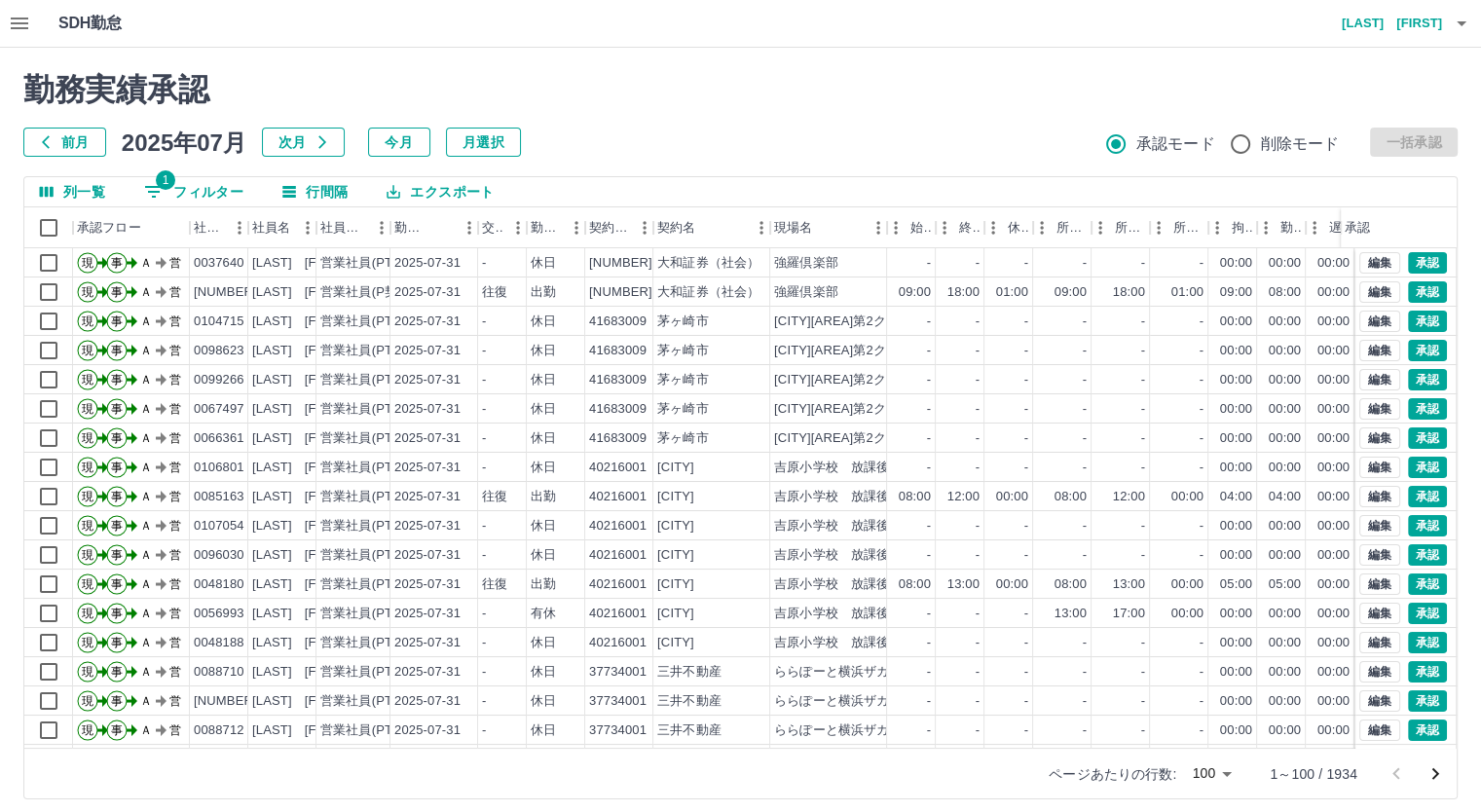 click on "前月 2025年07月 次月 今月 月選択 承認モード 削除モード 一括承認" at bounding box center (740, 142) 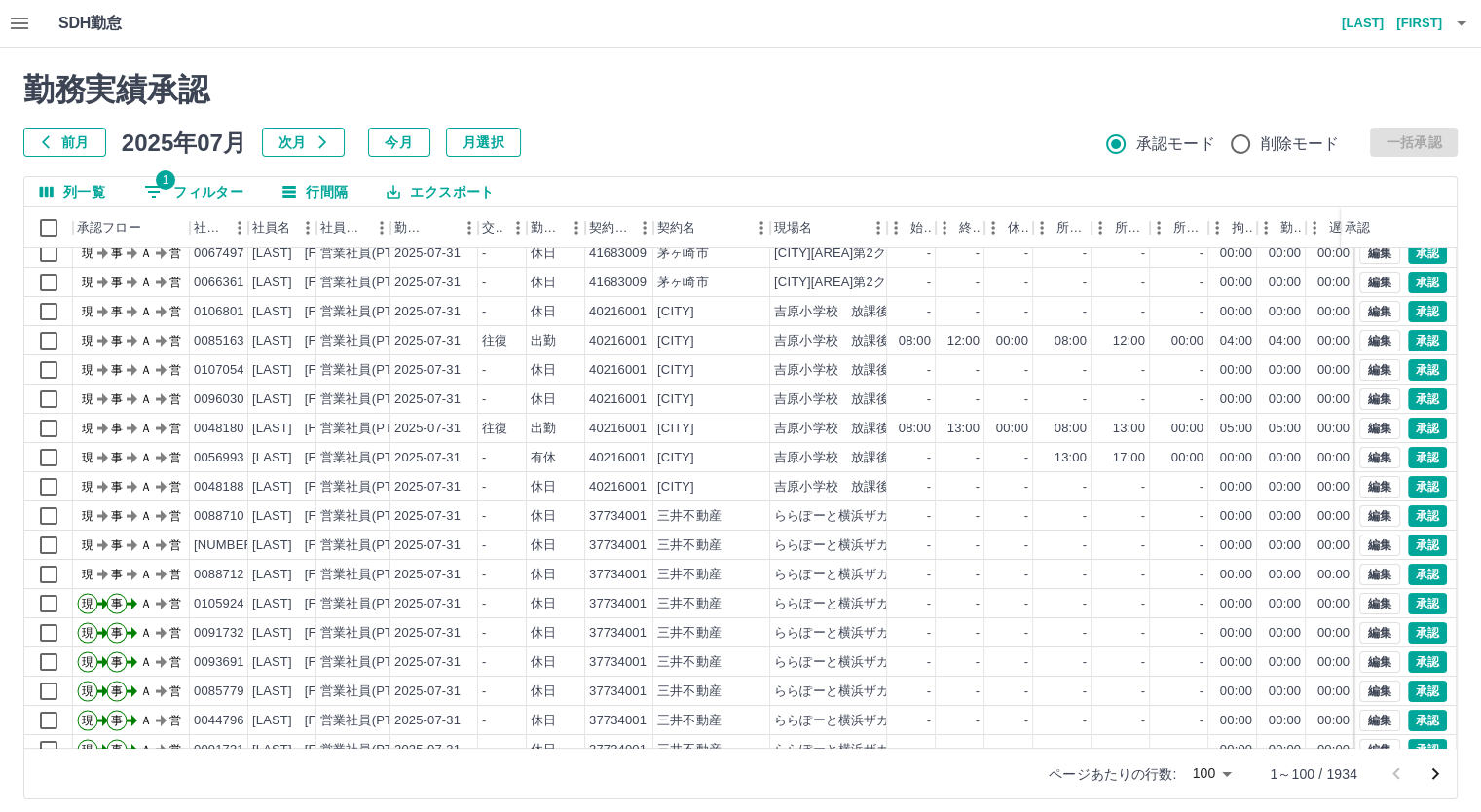 scroll, scrollTop: 0, scrollLeft: 0, axis: both 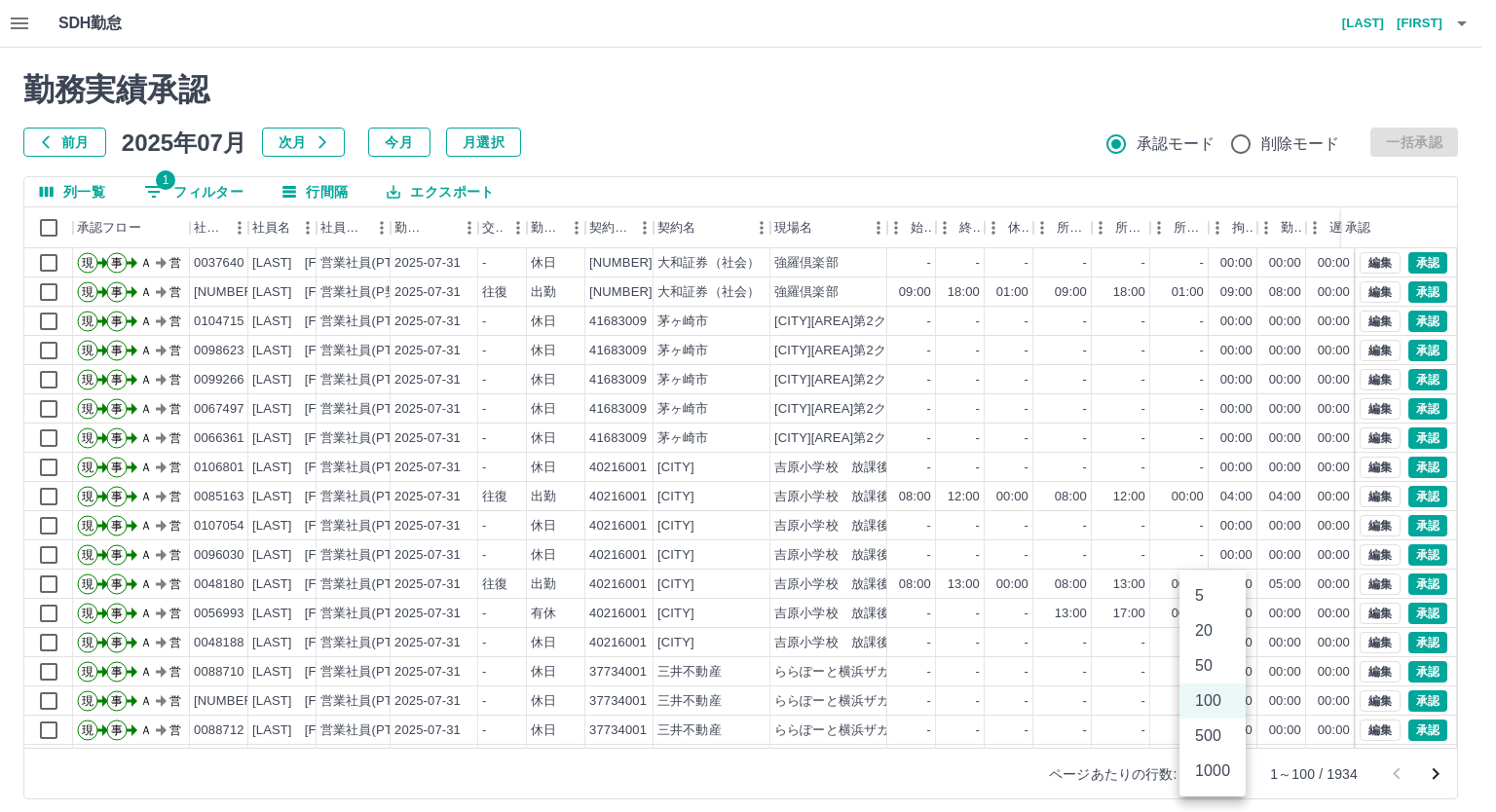 click on "SDH勤怠 [LAST]　[FIRST] 承認権限がありません 勤務実績承認 前月 2025年07月 次月 今月 月選択 承認モード 削除モード 一括承認 列一覧 1 フィルター 行間隔 エクスポート 承認フロー 社員番号 社員名 社員区分 勤務日 交通費 勤務区分 契約コード 契約名 現場名 始業 終業 休憩 所定開始 所定終業 所定休憩 拘束 勤務 遅刻等 コメント ステータス 承認 現 事 Ａ 営 0037640 [LAST]　[FIRST] 営業社員(PT契約) 2025-07-31  -  休日 20376001 大和証券（社会） 強羅倶楽部 - - - - - - 00:00 00:00 00:00 AM承認待 現 事 Ａ 営 0037639 [LAST]　[FIRST] 営業社員(P契約) 2025-07-31 往復 出勤 20376001 大和証券（社会） 強羅倶楽部 09:00 18:00 01:00 09:00 18:00 01:00 09:00 08:00 00:00 AM承認待 現 事 Ａ 営 0104715 [LAST]　[FIRST] 営業社員(PT契約) 2025-07-31  -  休日 41683009 [CITY] [CITY]第2クラブ - - - - - - 00:00 00:00 00:00 現 -" at bounding box center (748, 411) 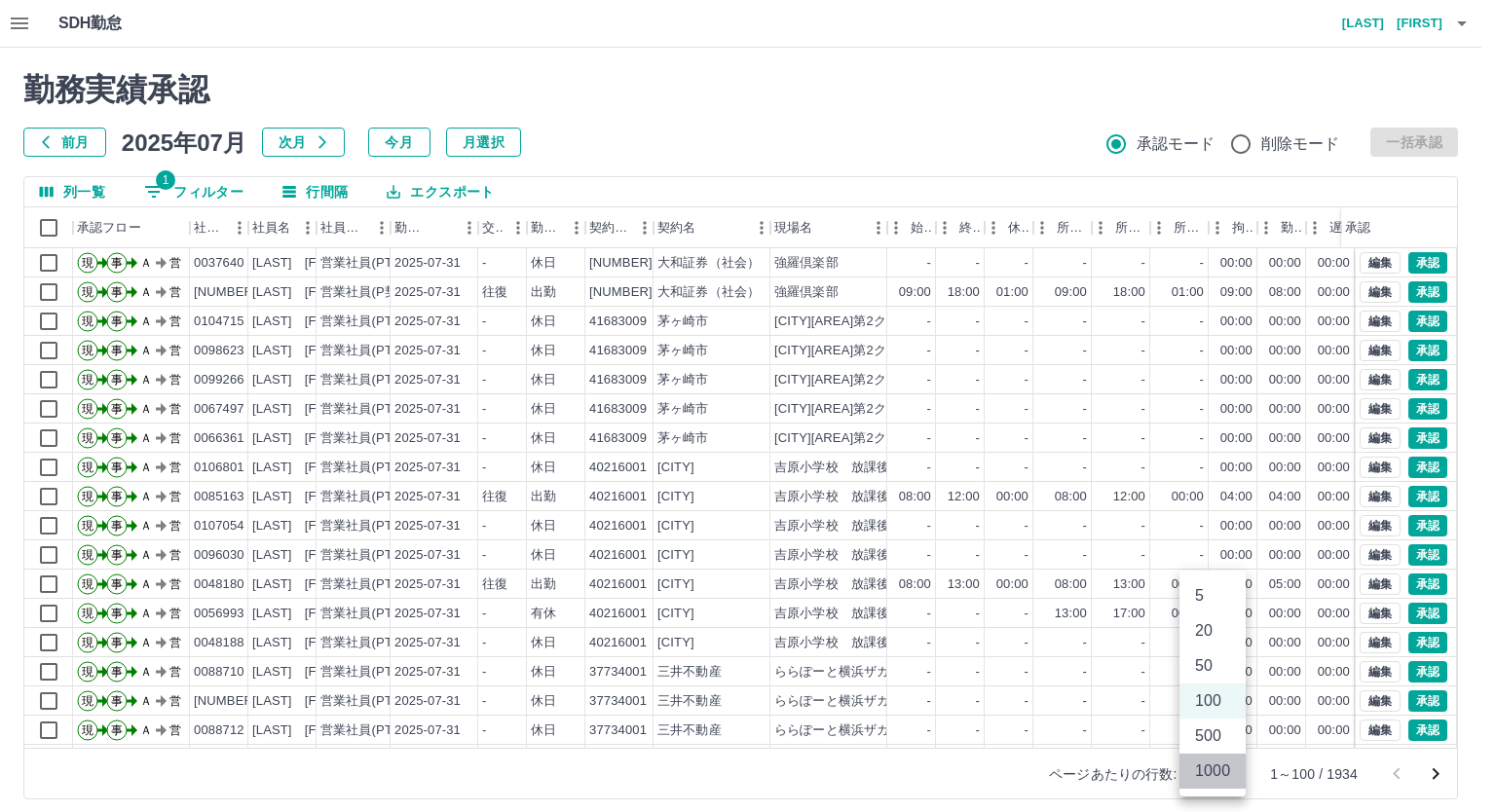 click on "1000" at bounding box center (1213, 771) 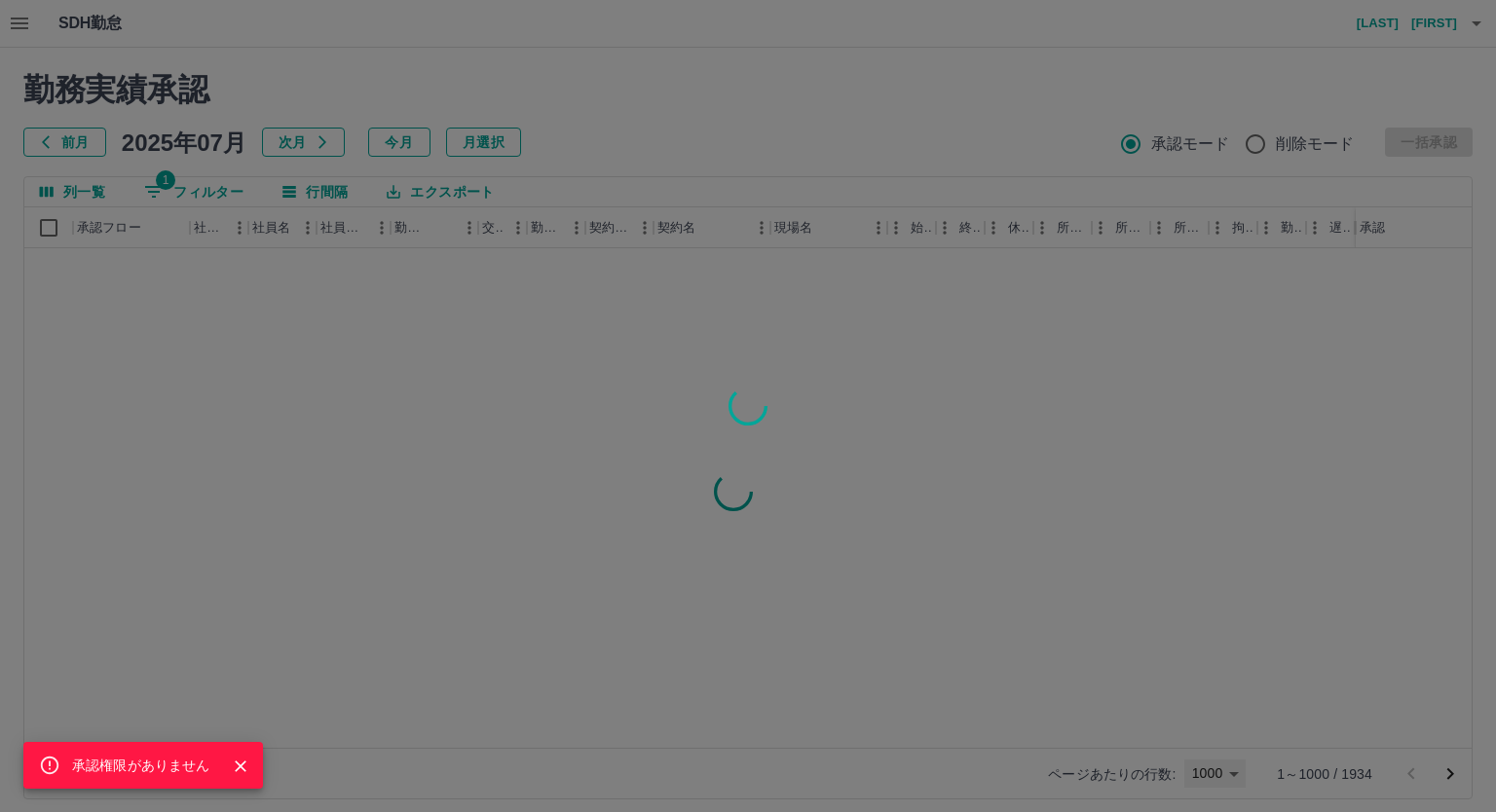 type on "****" 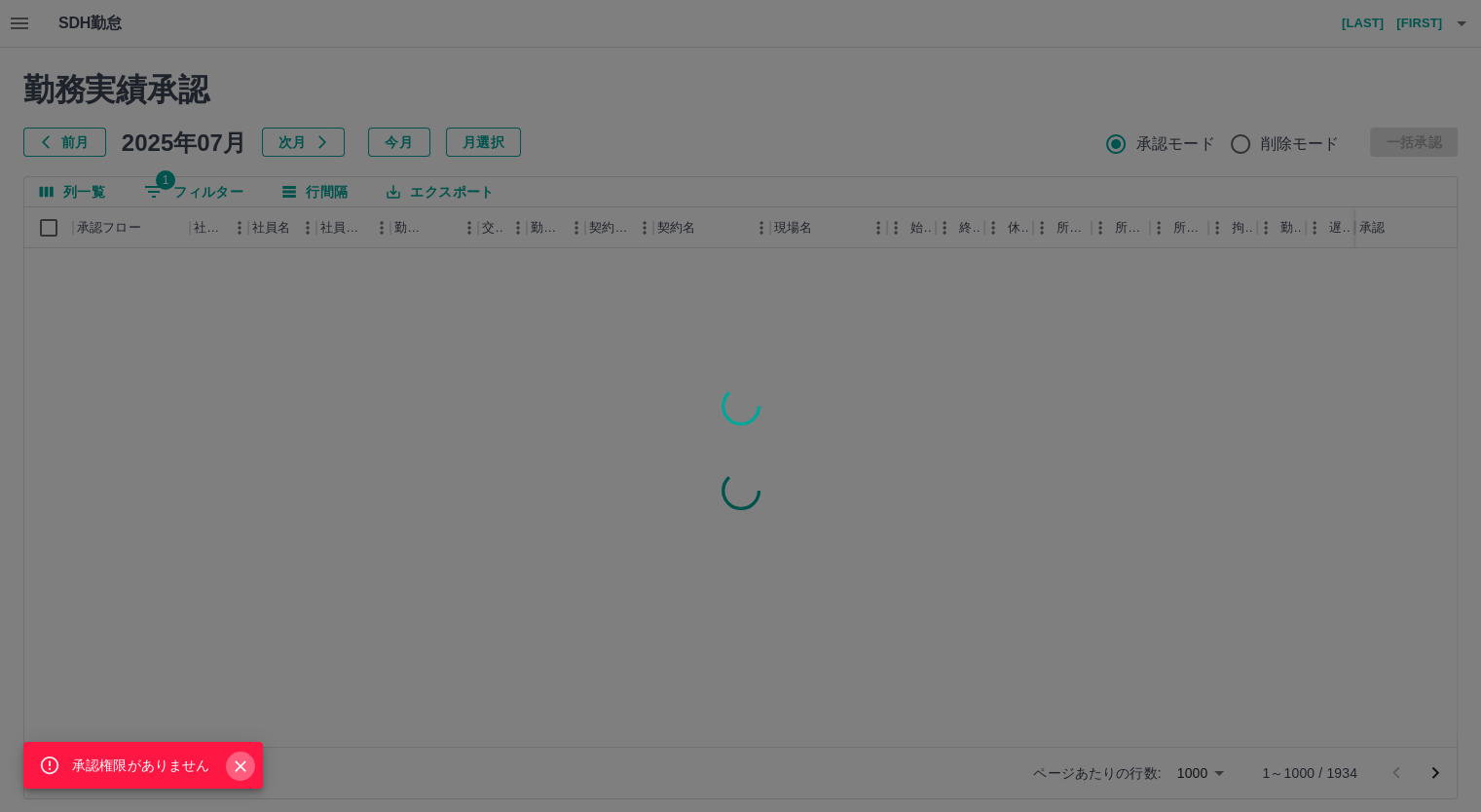 click 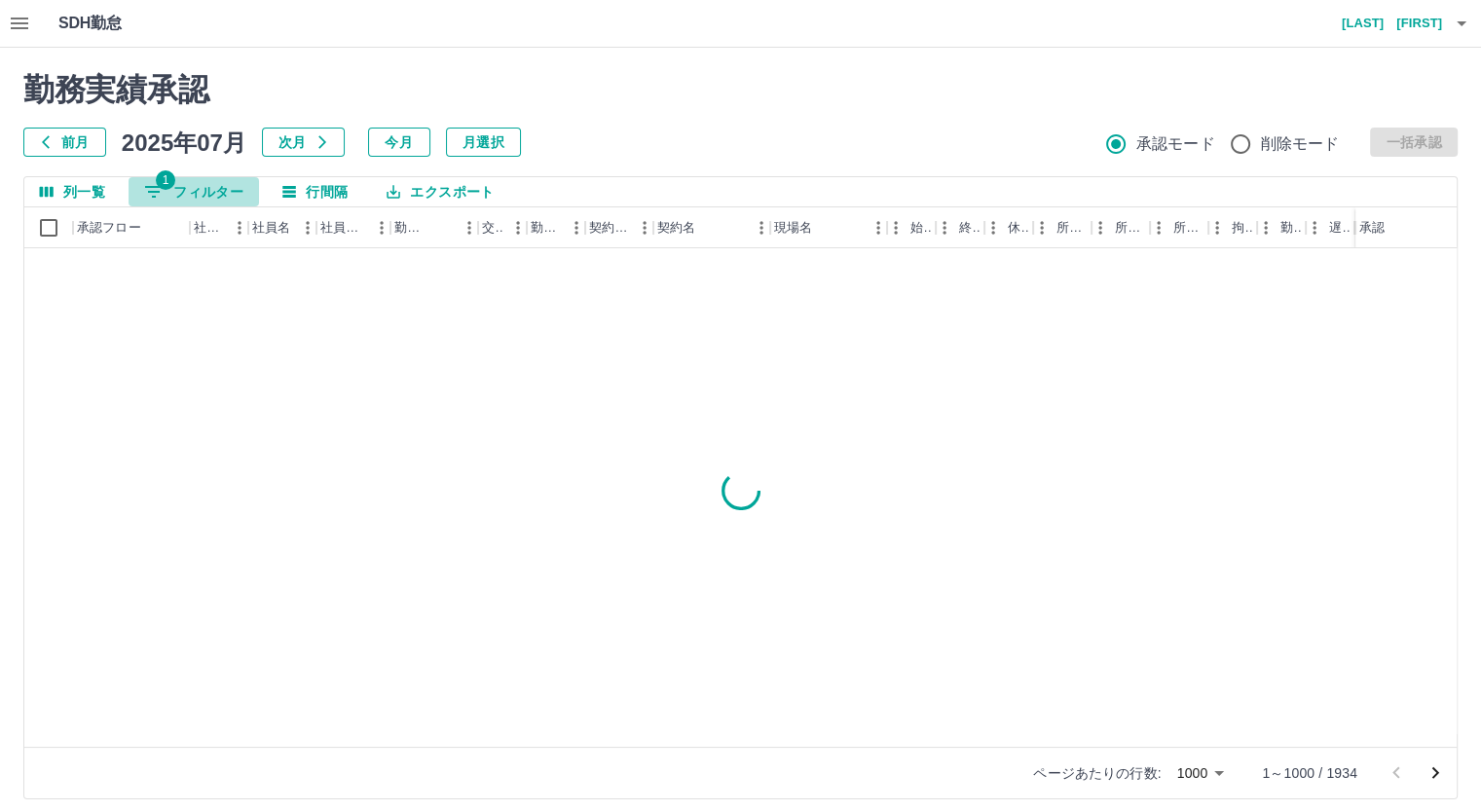 click on "1 フィルター" at bounding box center [194, 192] 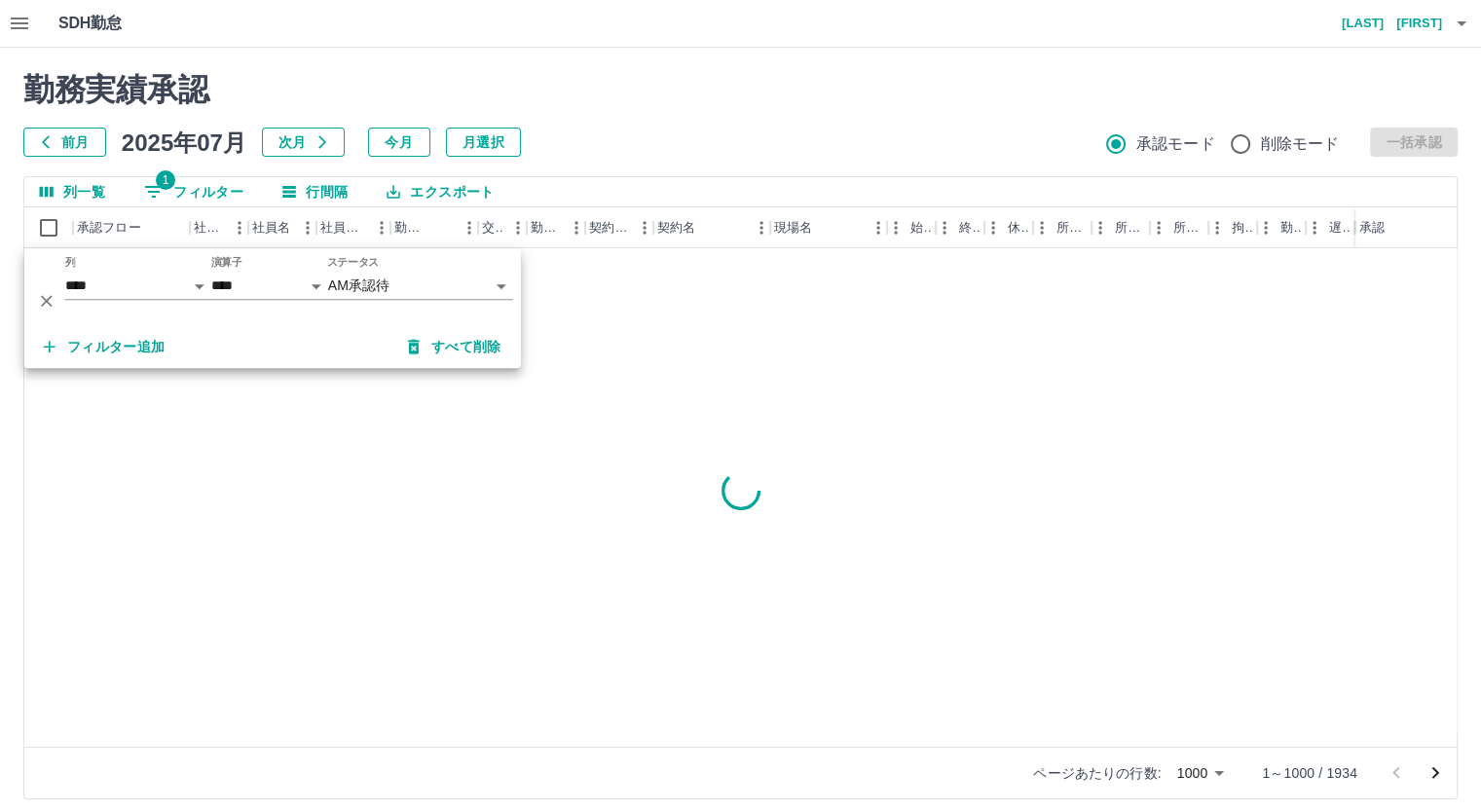 click on "前月 2025年07月 次月 今月 月選択 承認モード 削除モード 一括承認" at bounding box center (740, 142) 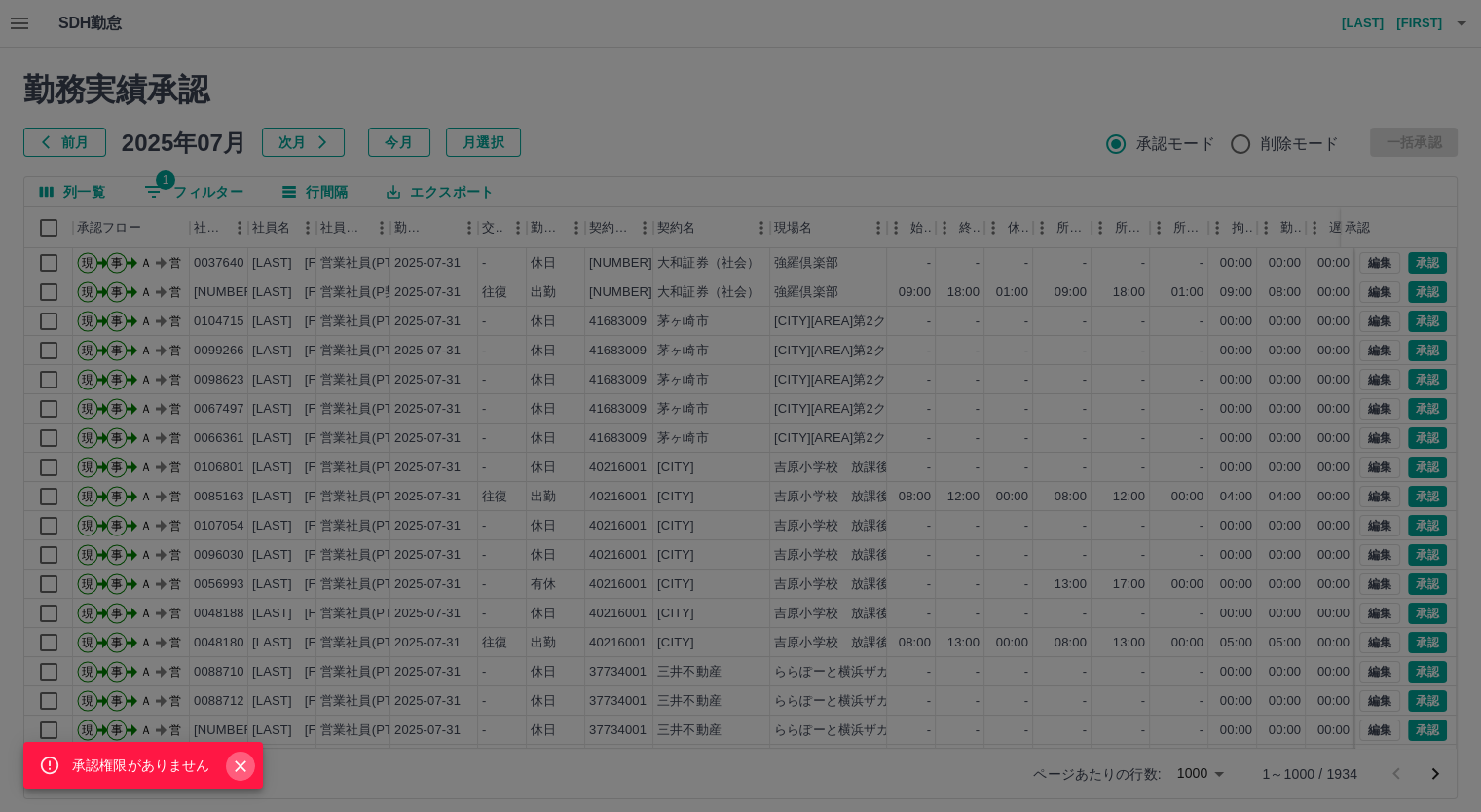 click 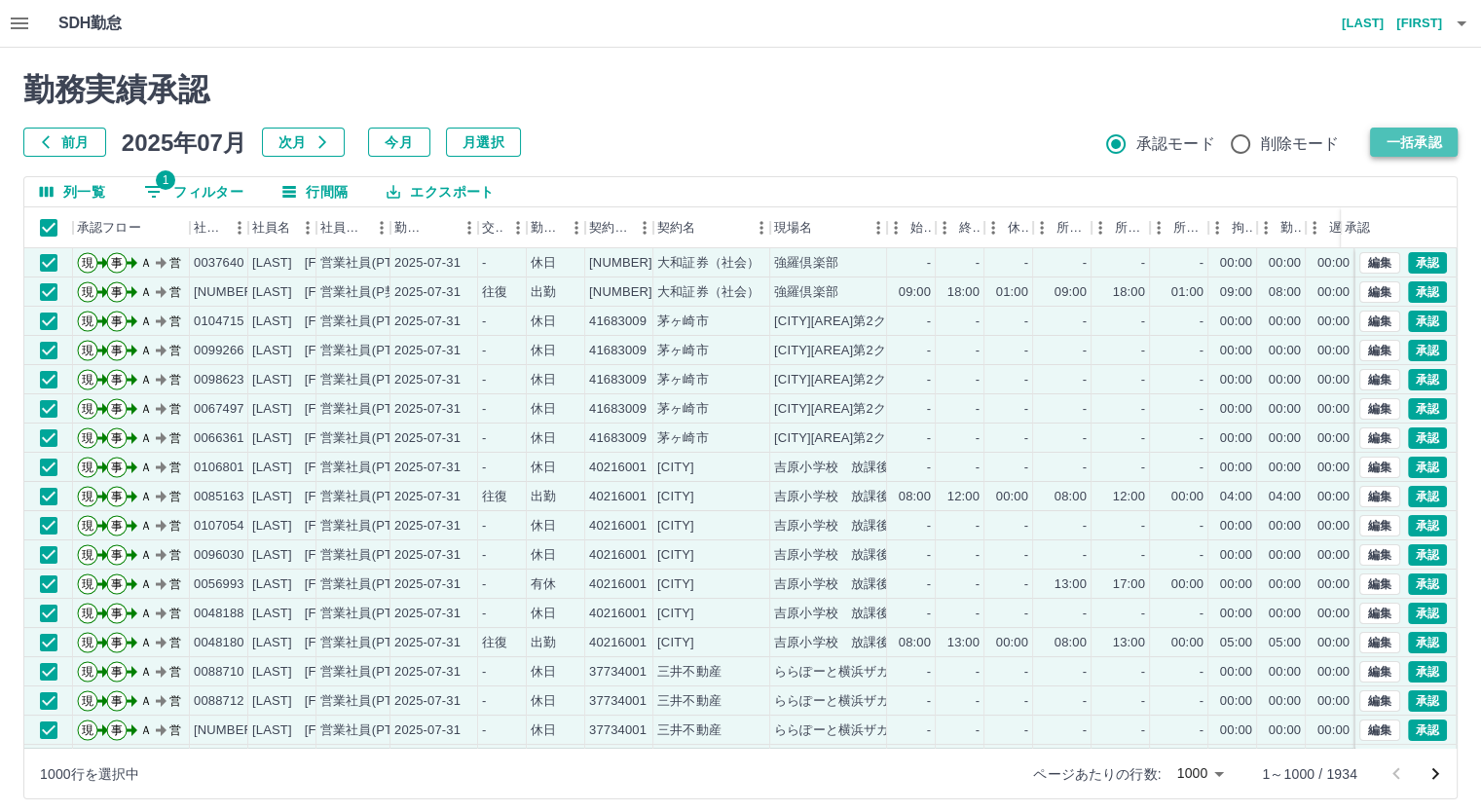 click on "一括承認" at bounding box center (1414, 142) 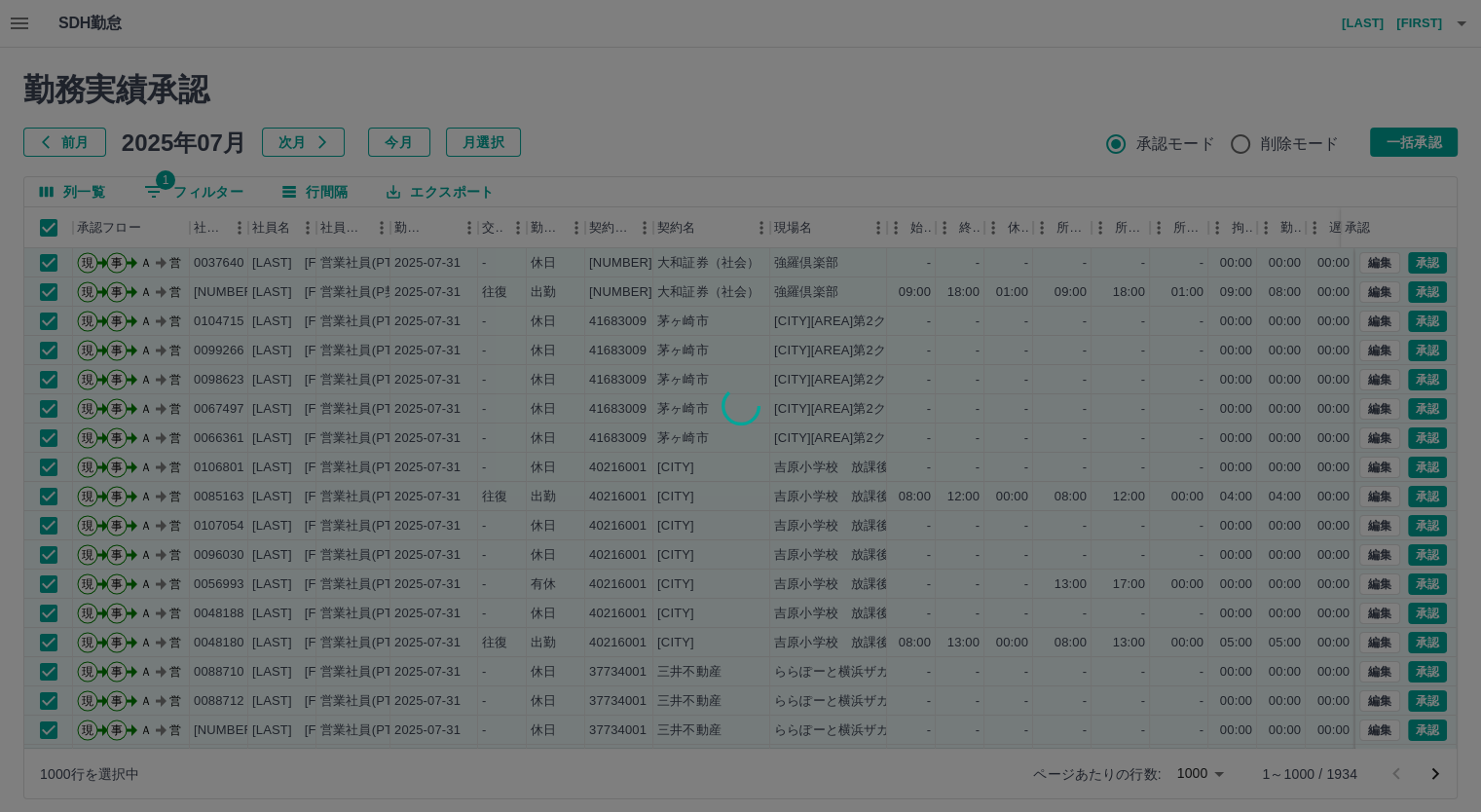 click at bounding box center [740, 406] 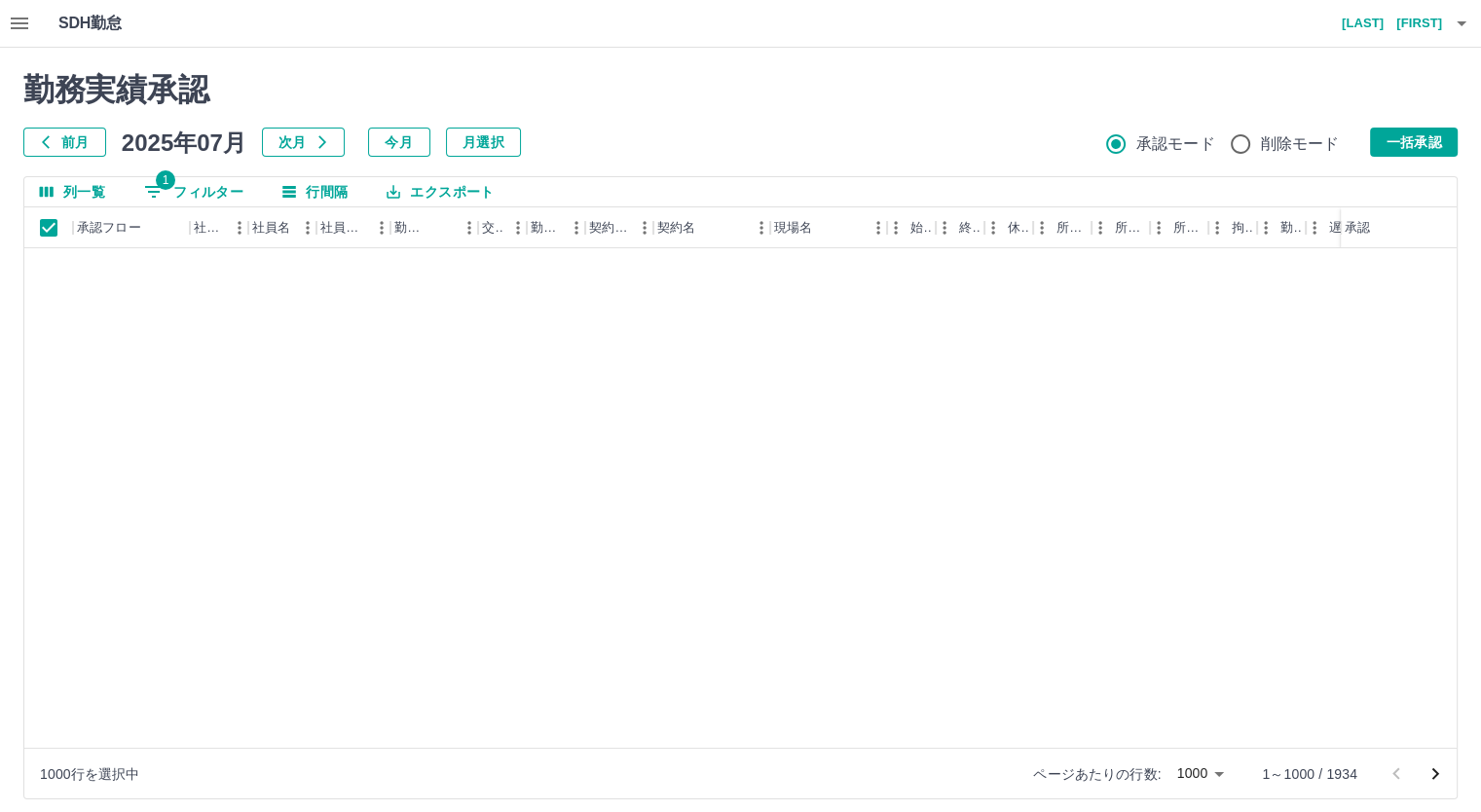 scroll, scrollTop: 3564, scrollLeft: 0, axis: vertical 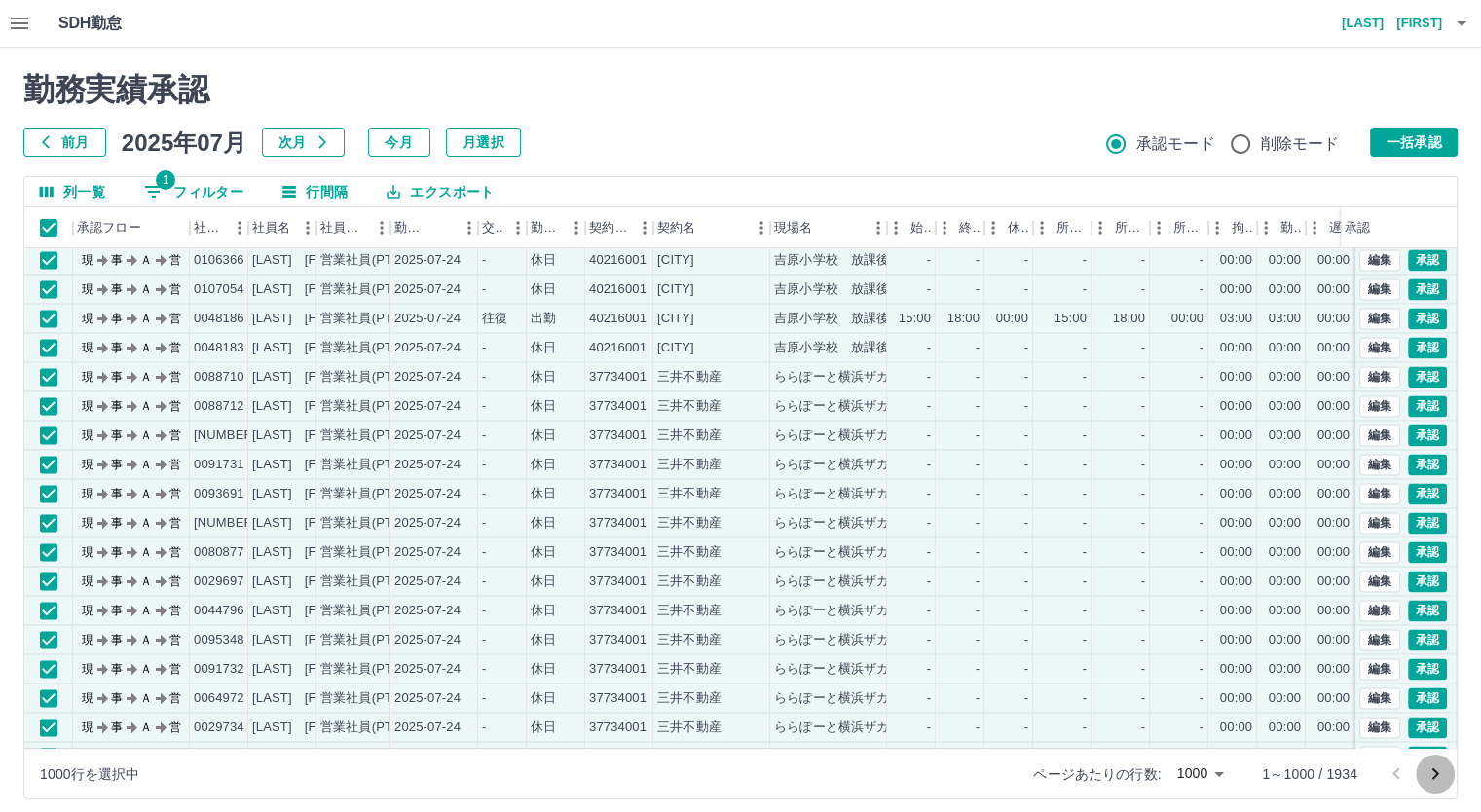 click 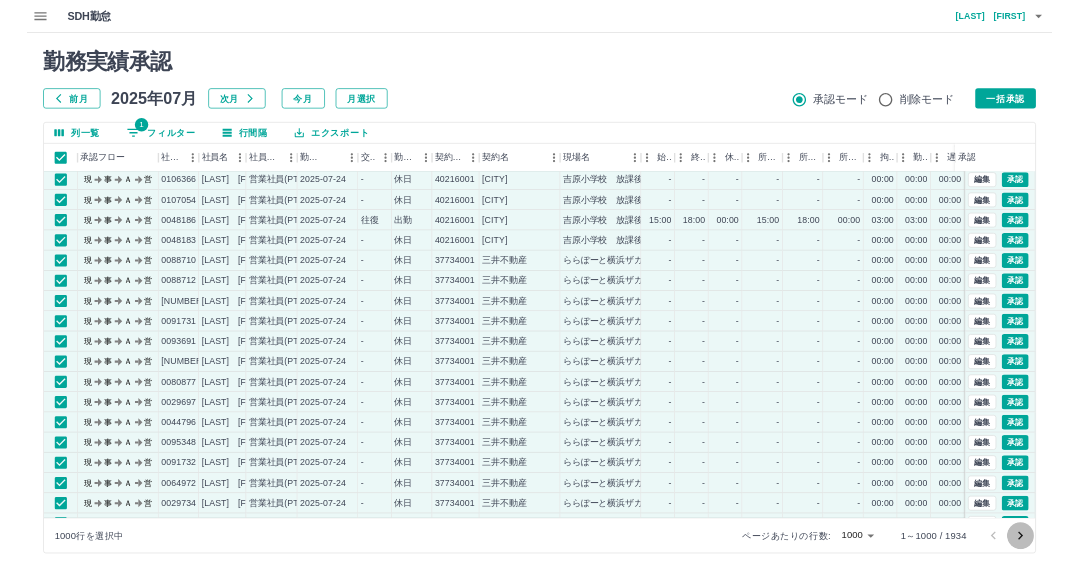 scroll, scrollTop: 0, scrollLeft: 0, axis: both 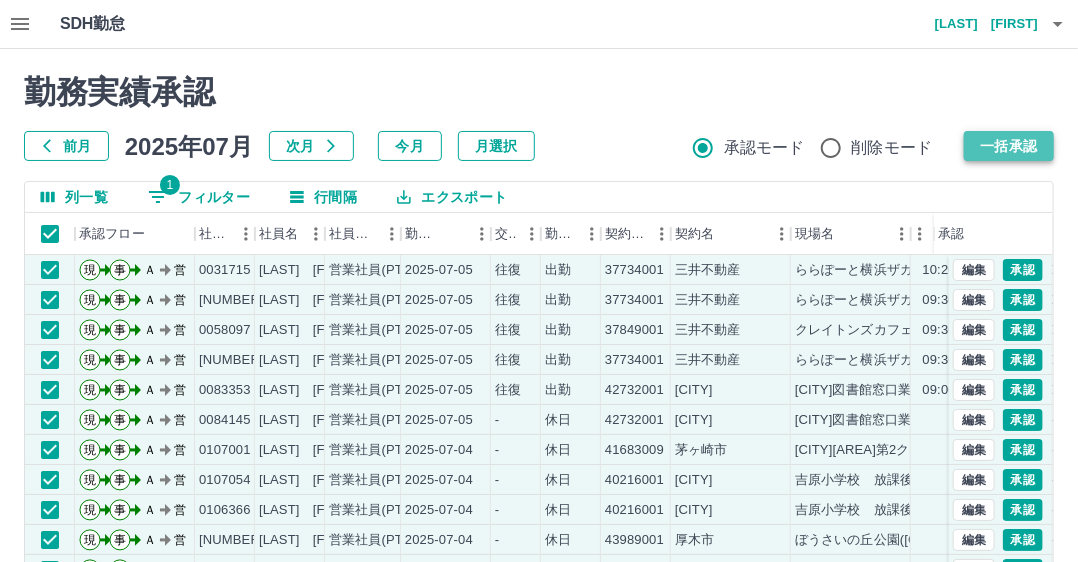 click on "一括承認" at bounding box center [1009, 146] 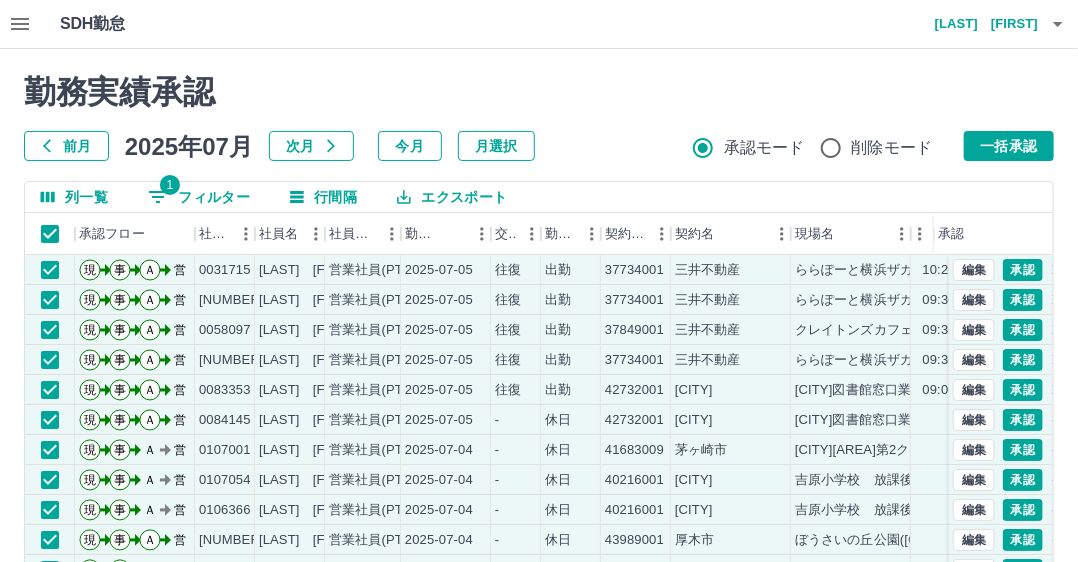 click on "勤務実績承認 前月 2025年07月 次月 今月 月選択 承認モード 削除モード 一括承認" at bounding box center (539, 117) 